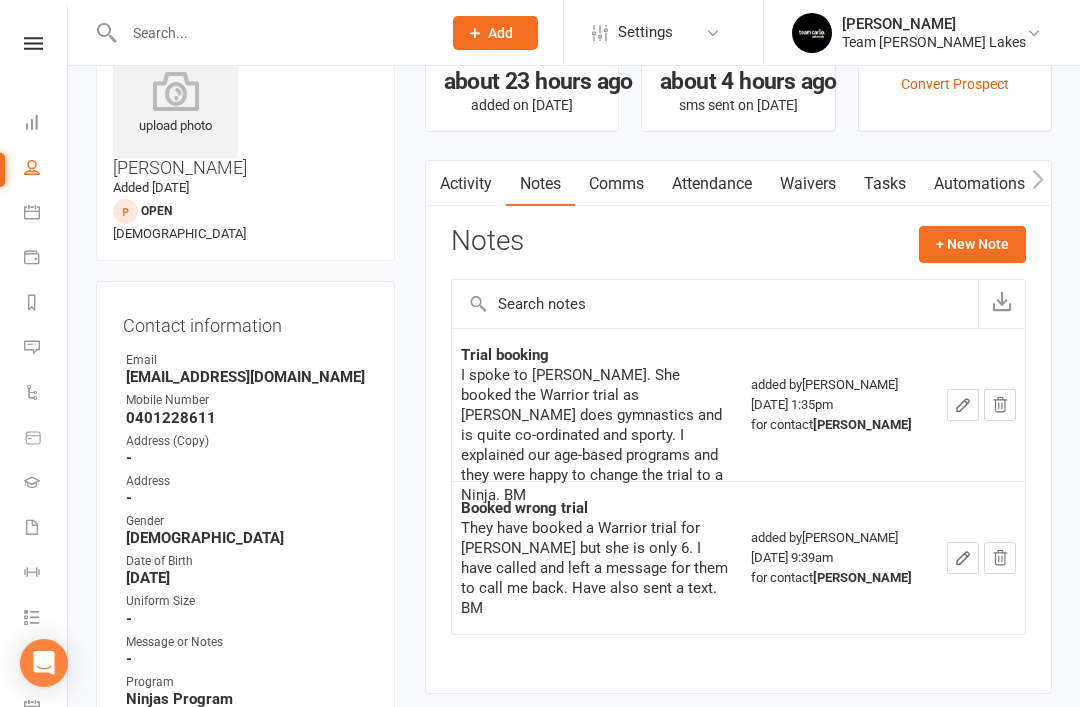 scroll, scrollTop: 78, scrollLeft: 0, axis: vertical 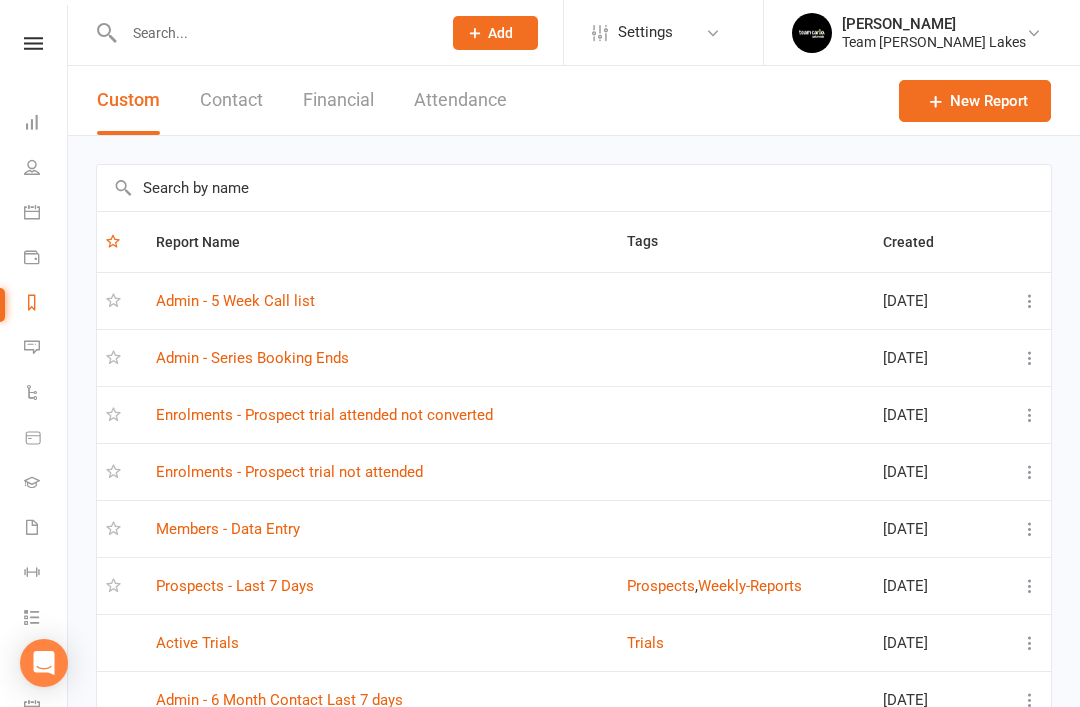 click on "Prospects - Last 7 Days" at bounding box center (235, 586) 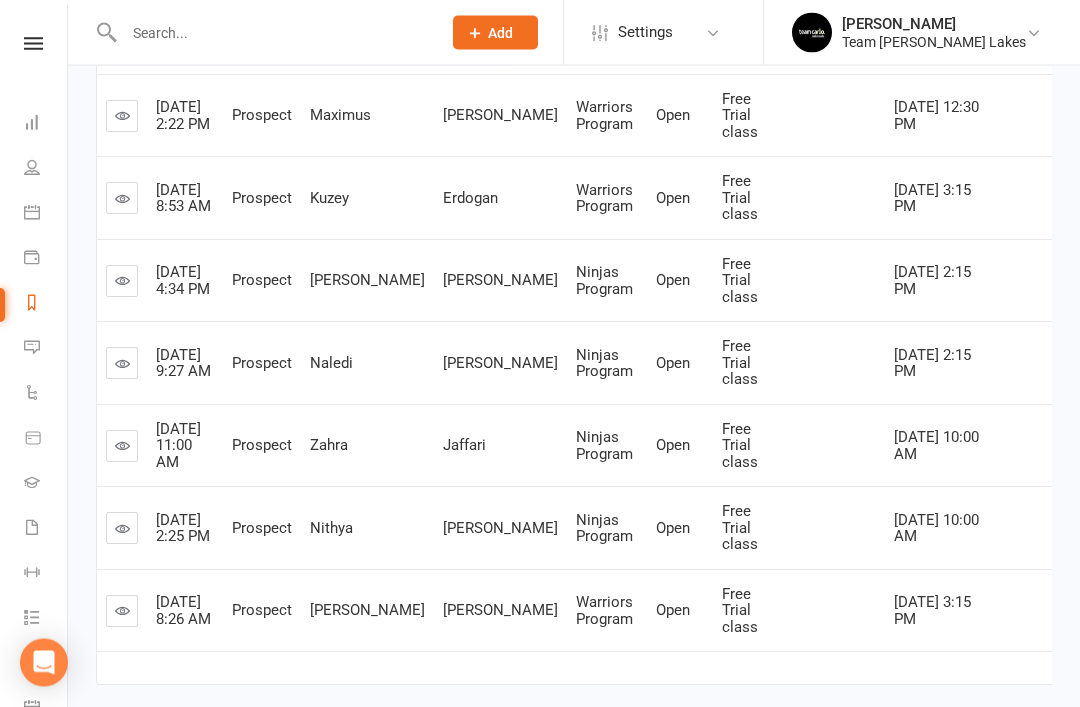 scroll, scrollTop: 582, scrollLeft: 0, axis: vertical 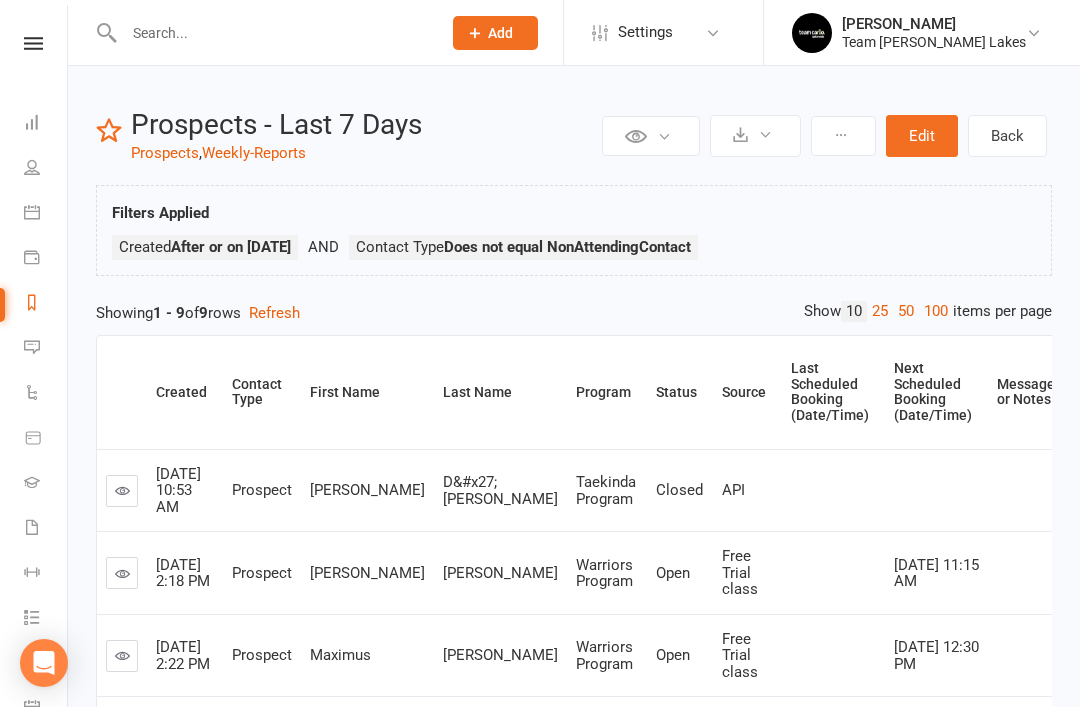 click at bounding box center (32, 302) 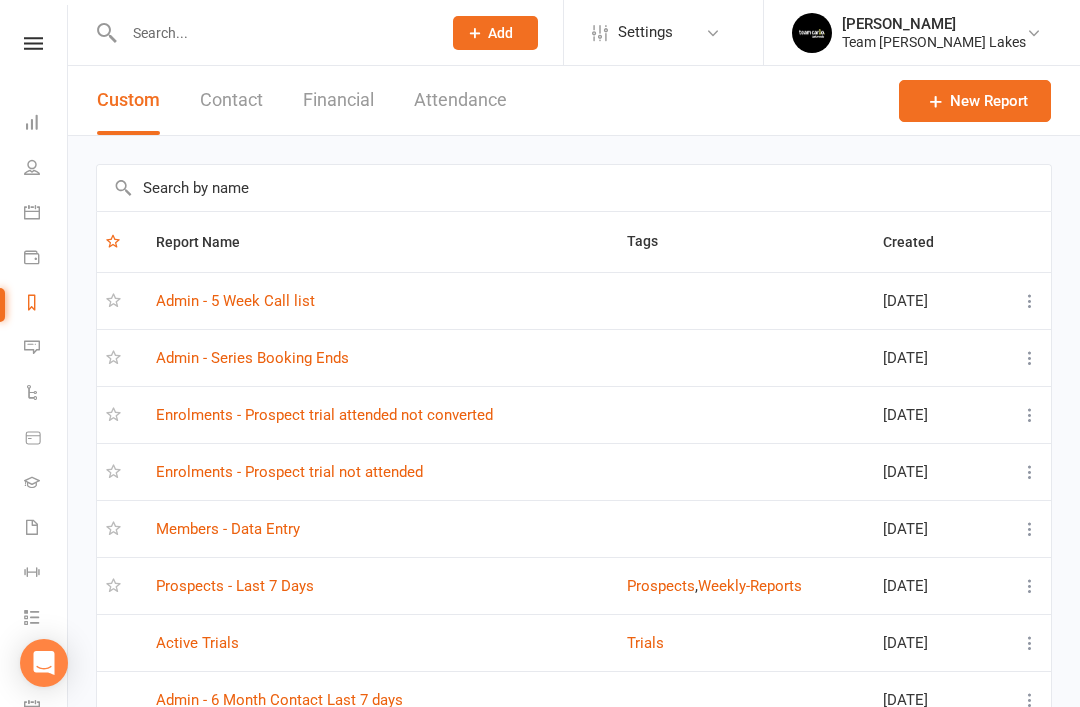 click on "Members - Data Entry" at bounding box center [228, 529] 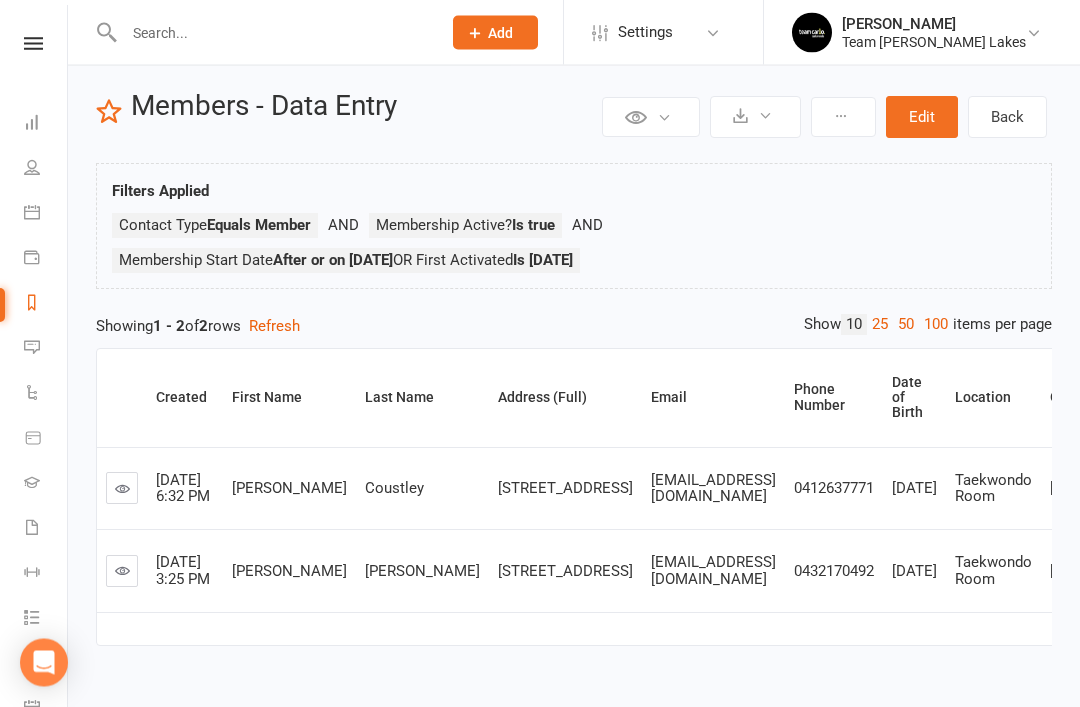 scroll, scrollTop: 49, scrollLeft: 0, axis: vertical 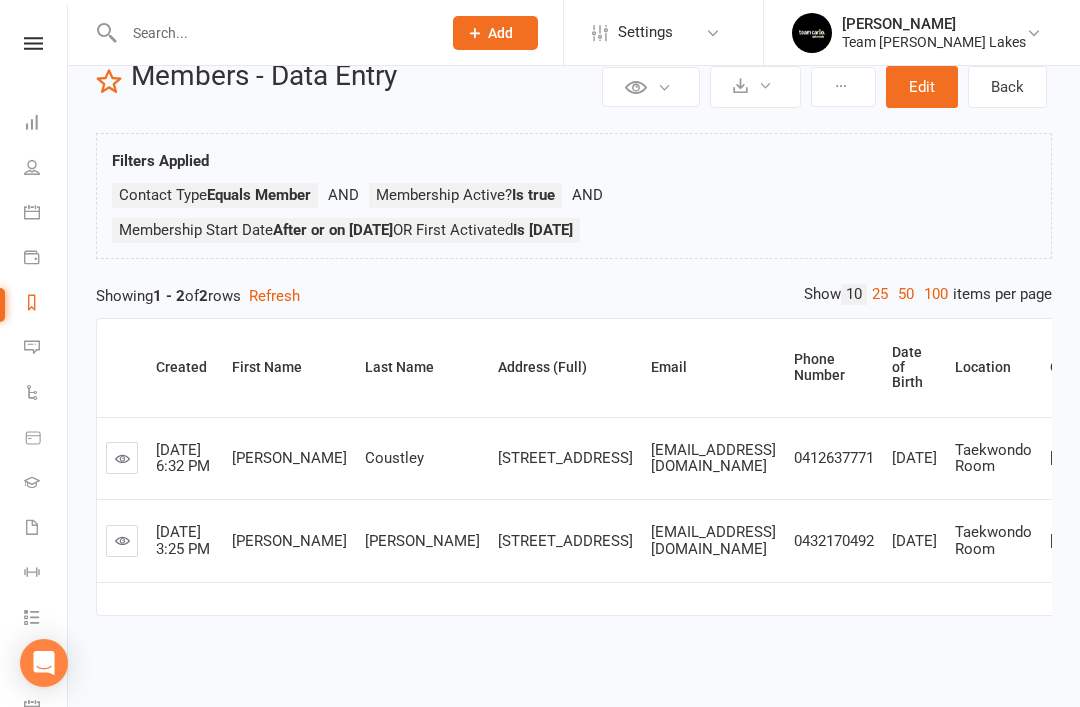 click at bounding box center (32, 302) 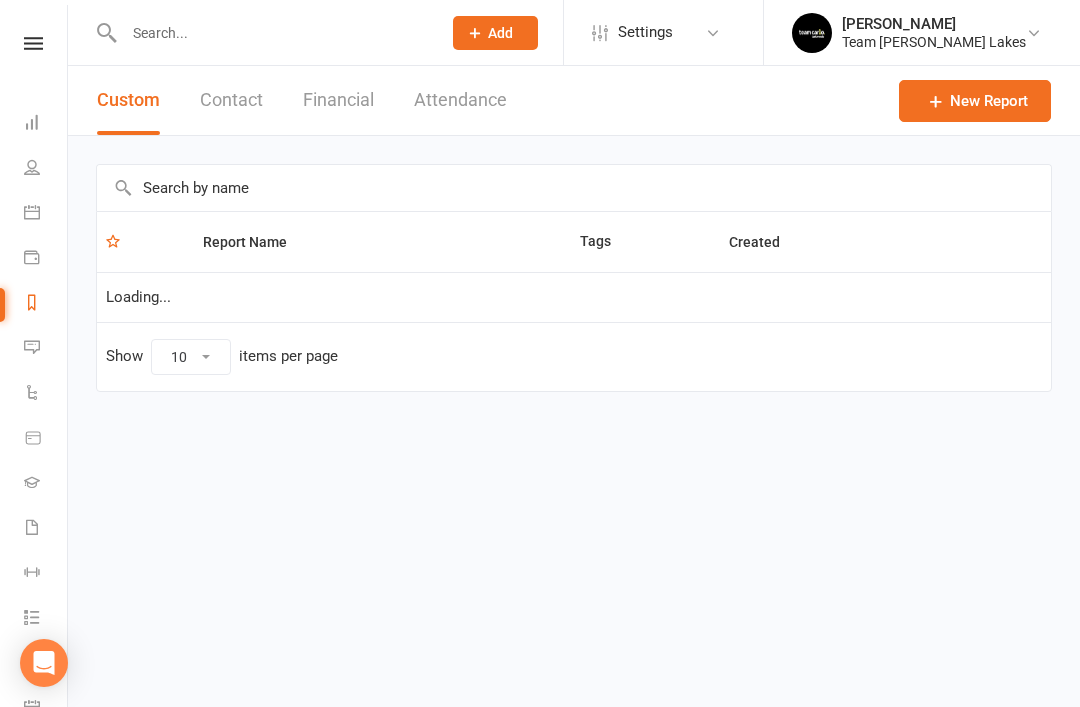 scroll, scrollTop: 0, scrollLeft: 0, axis: both 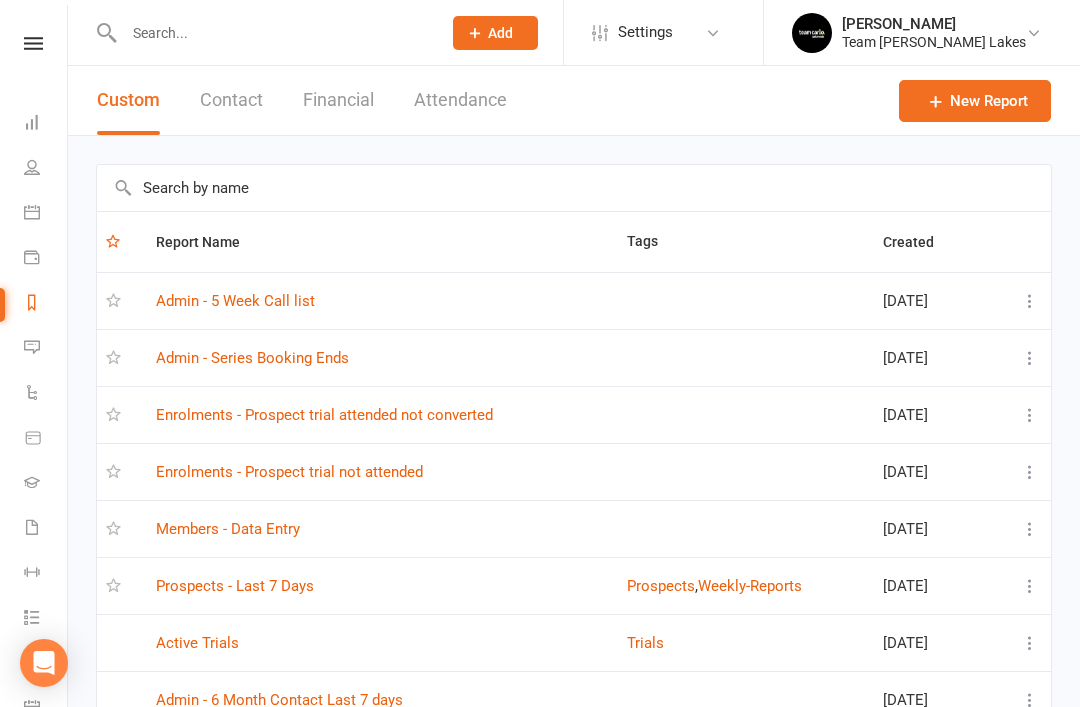 click on "Admin - Series Booking Ends" at bounding box center [252, 358] 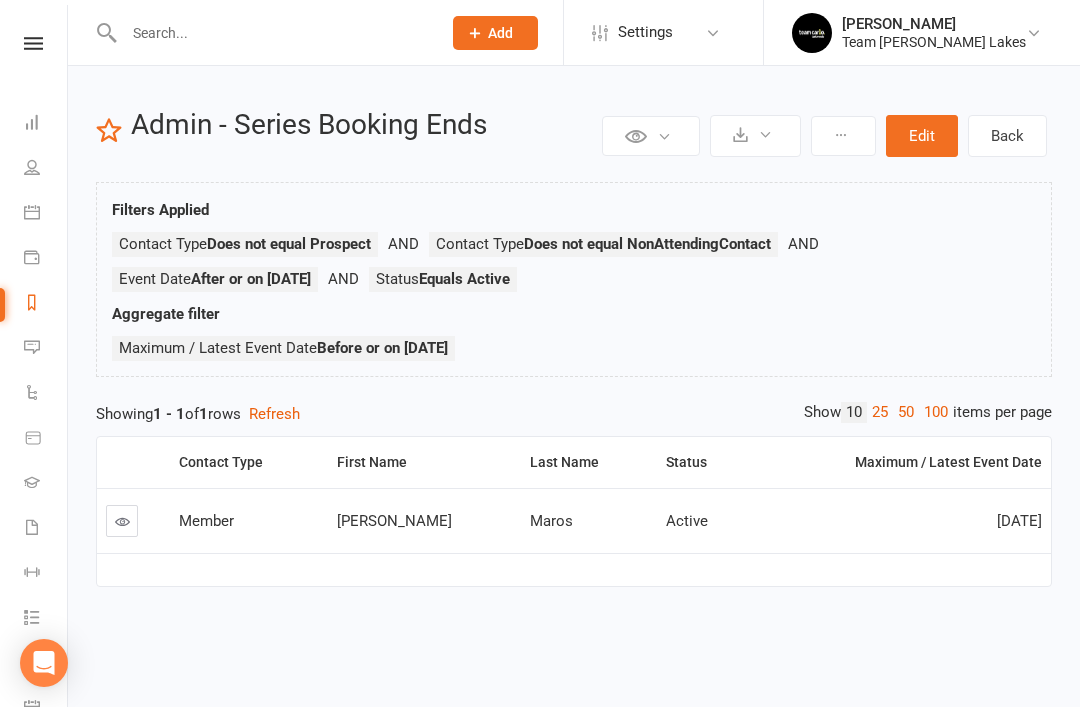 click at bounding box center [122, 521] 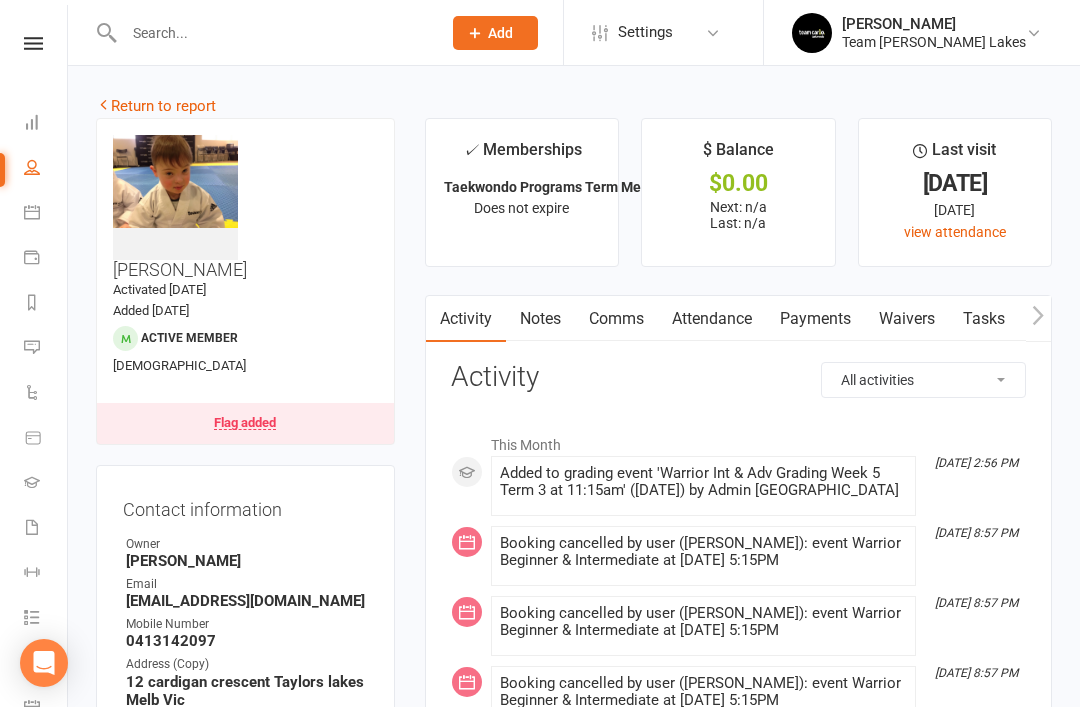 click on "Attendance" at bounding box center (712, 319) 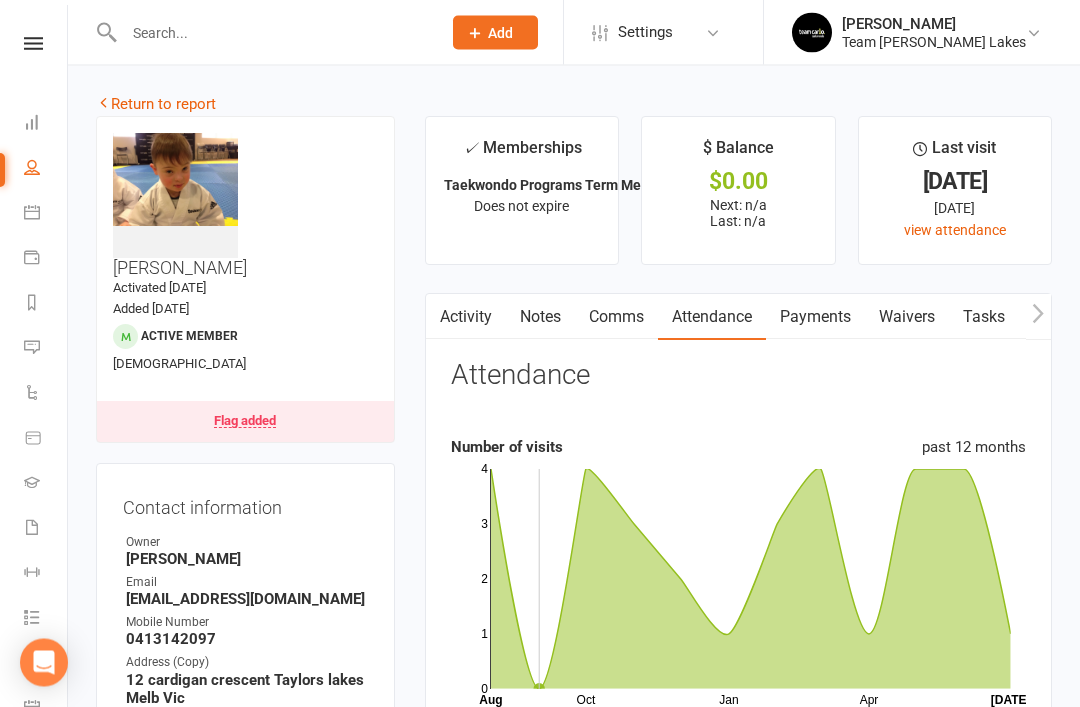 scroll, scrollTop: 0, scrollLeft: 0, axis: both 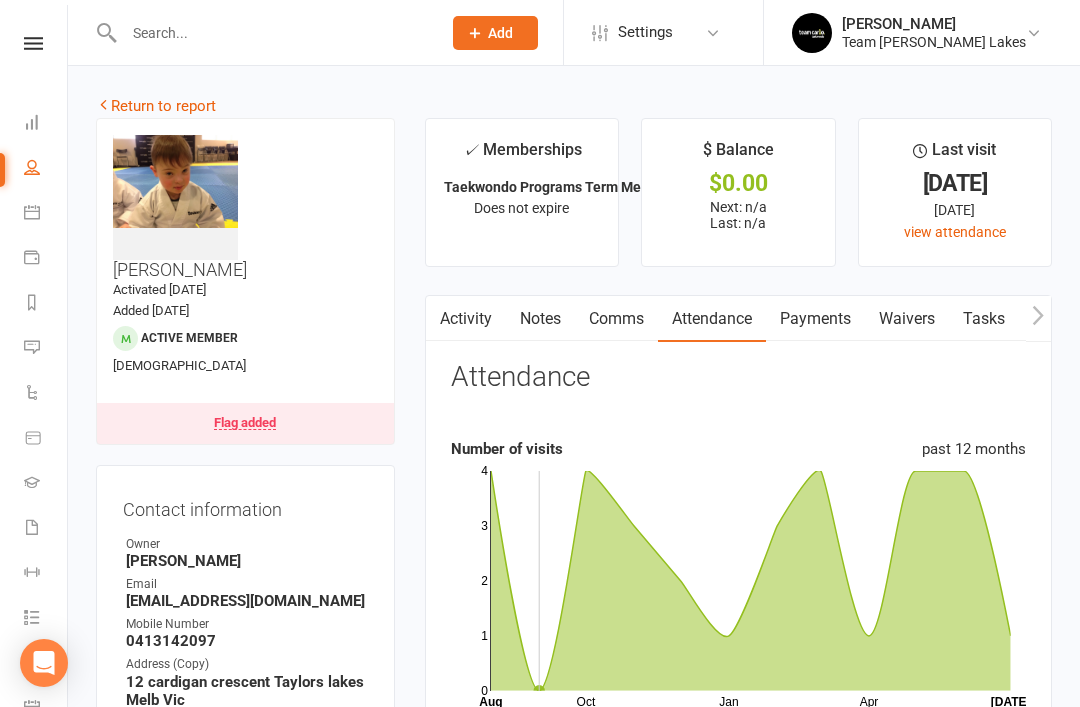 click on "Return to report" at bounding box center (156, 106) 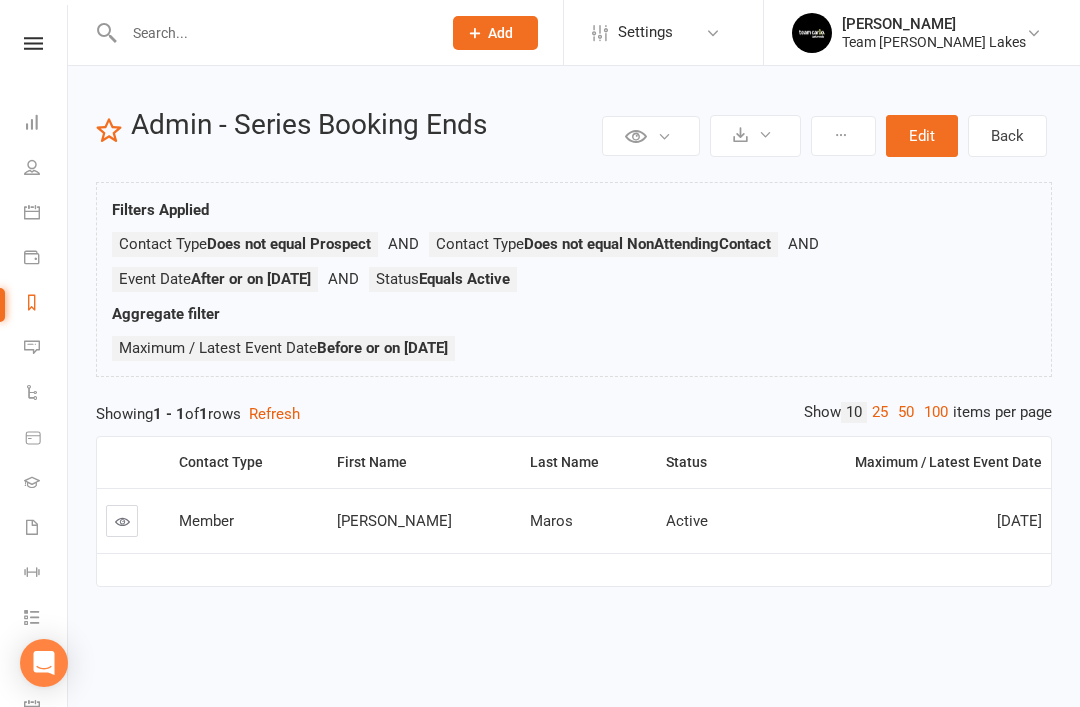 click at bounding box center (122, 521) 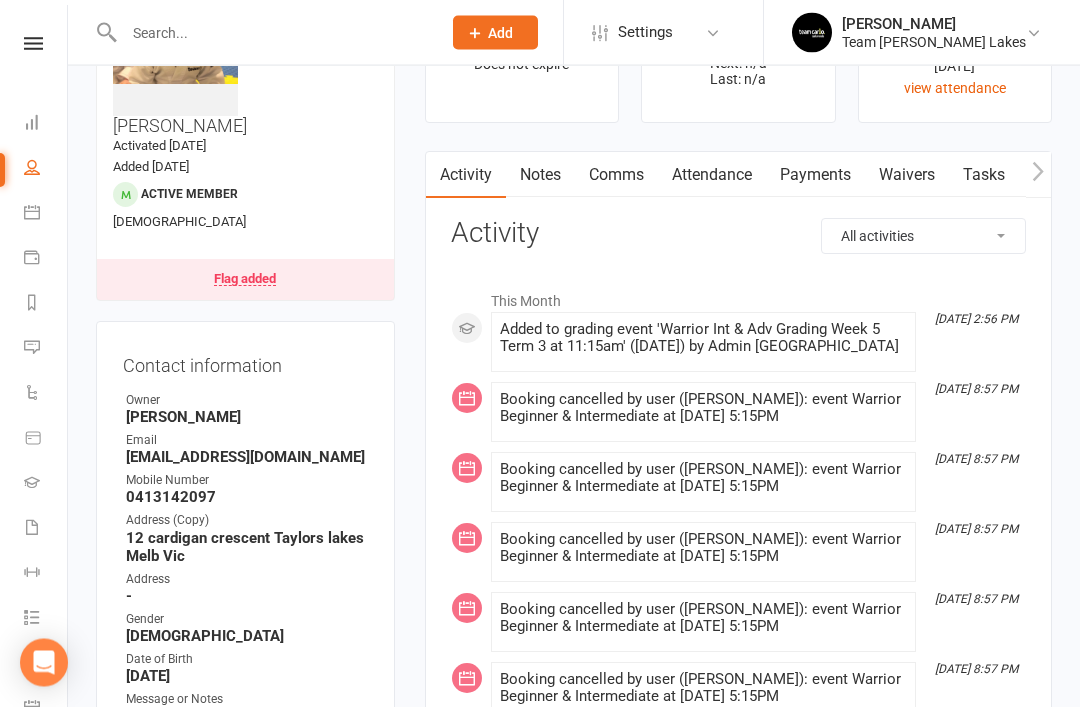 scroll, scrollTop: 0, scrollLeft: 0, axis: both 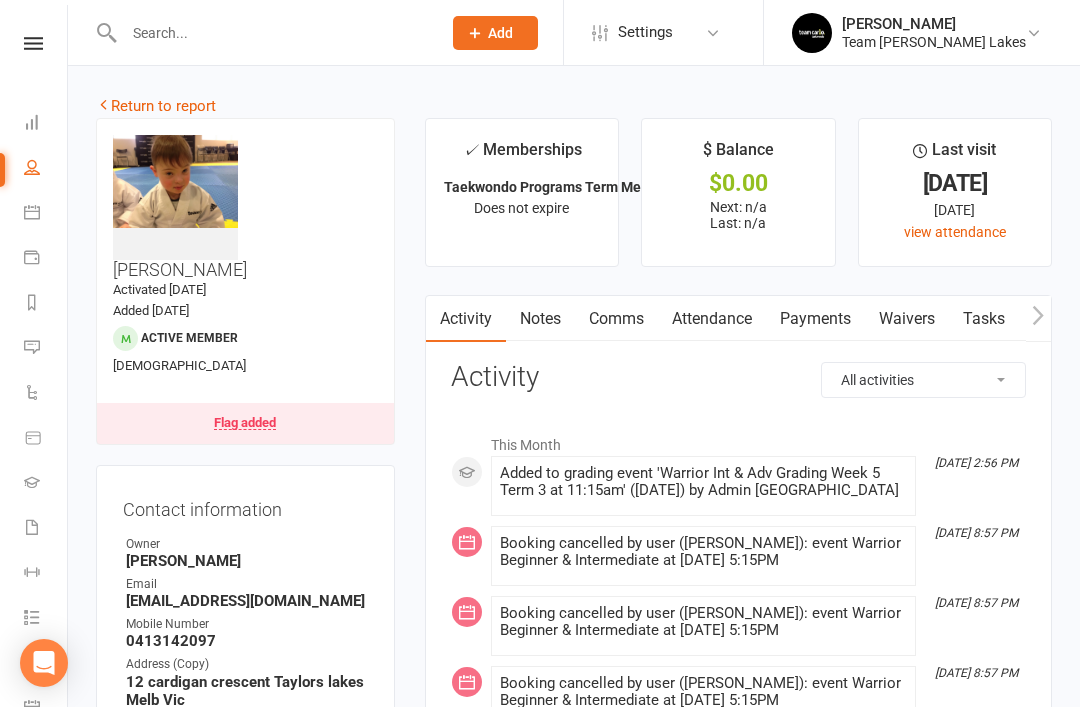 click on "Waivers" at bounding box center [907, 319] 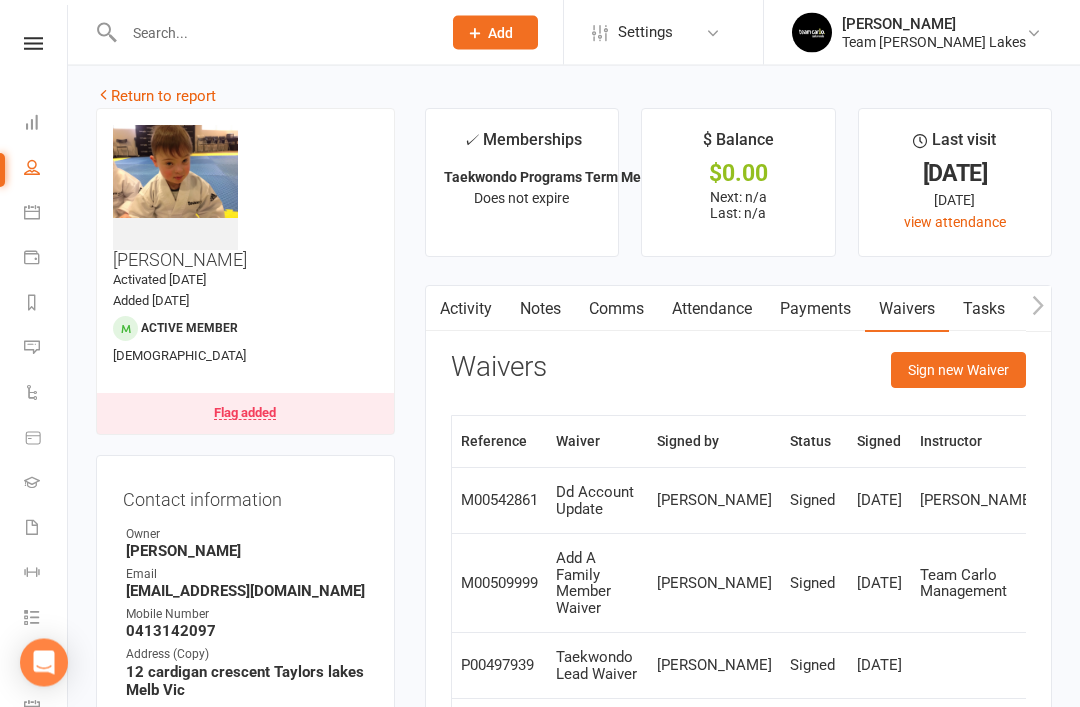 scroll, scrollTop: 8, scrollLeft: 0, axis: vertical 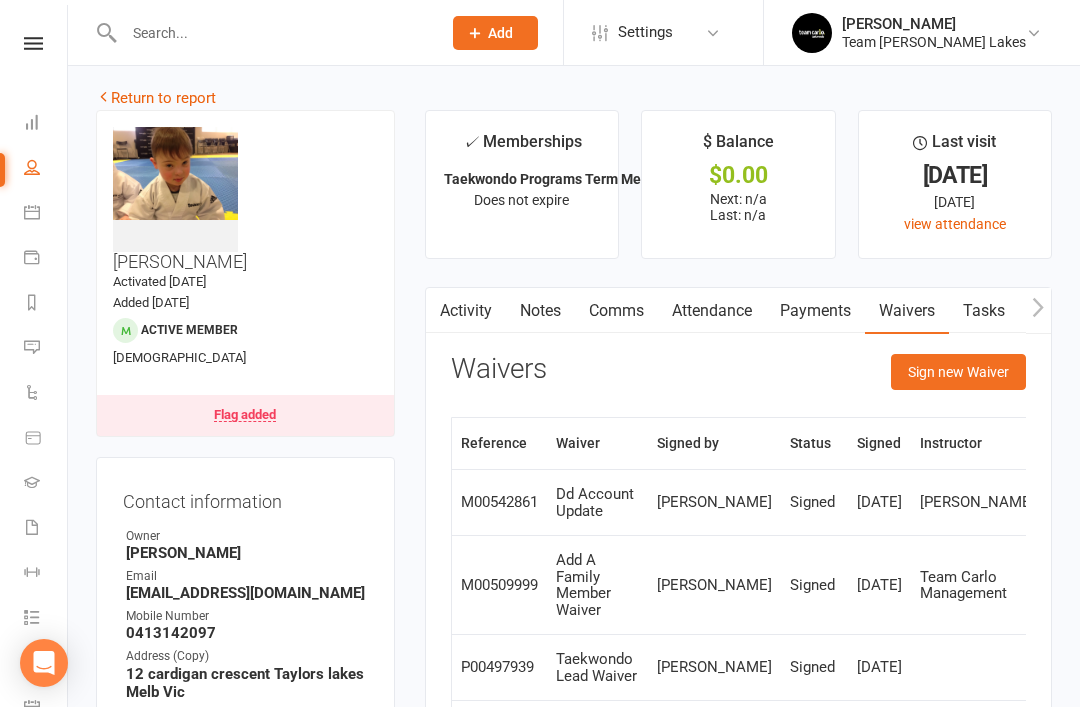 click on "Notes" at bounding box center (540, 311) 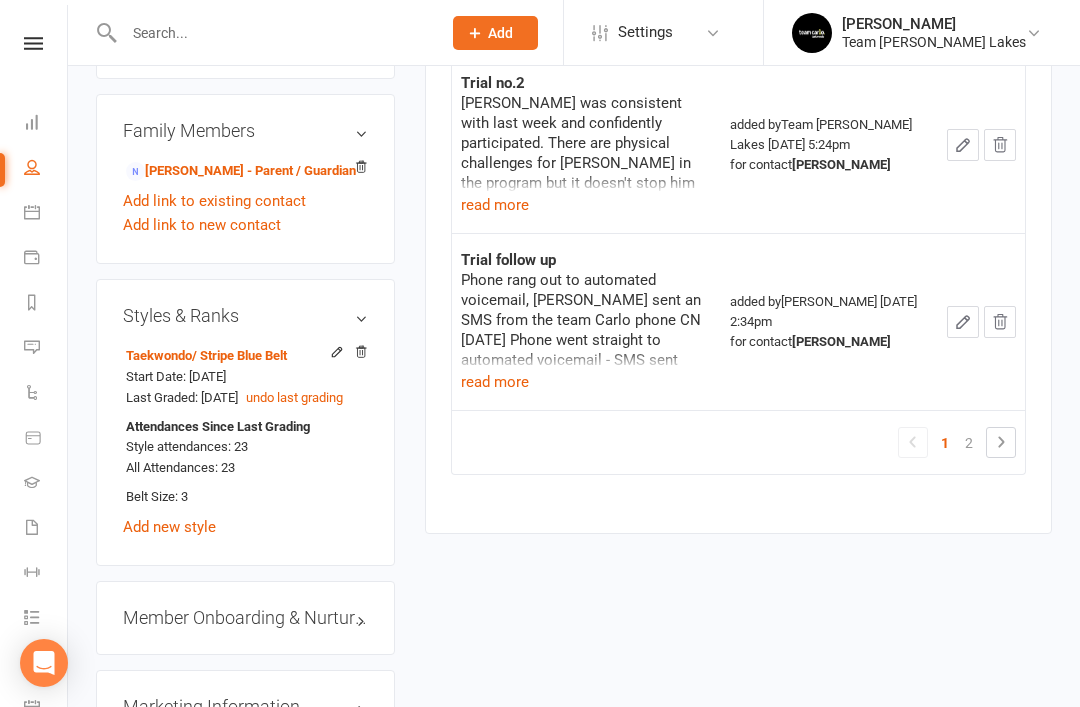 scroll, scrollTop: 1705, scrollLeft: 0, axis: vertical 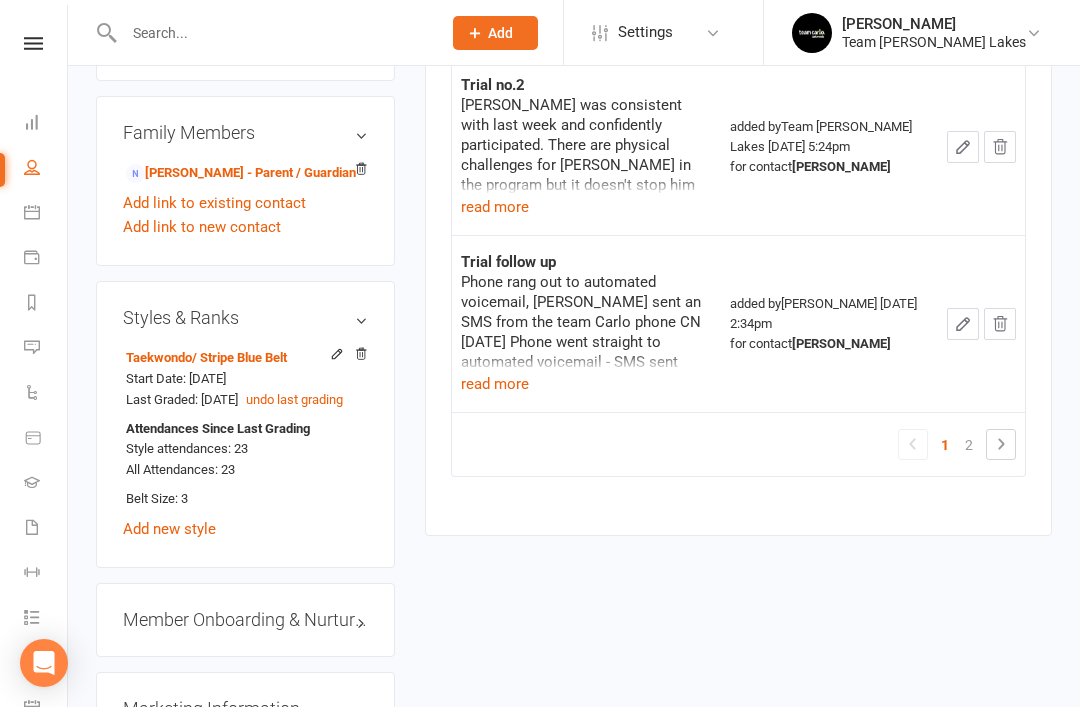 click on "2" at bounding box center [969, 445] 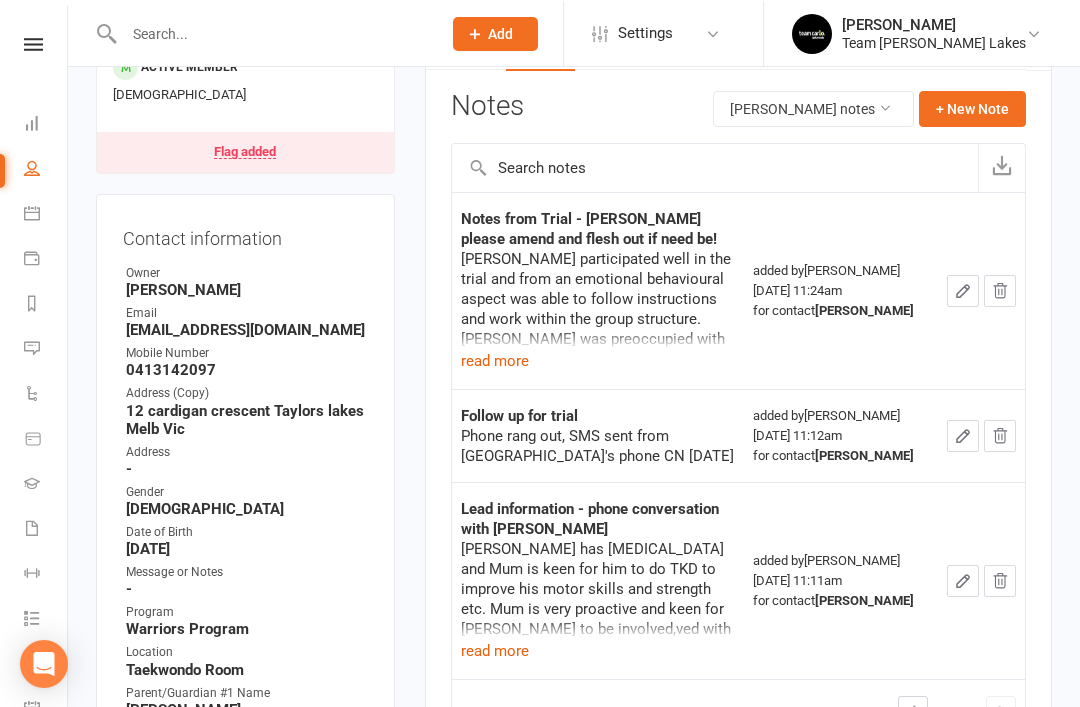 scroll, scrollTop: 271, scrollLeft: 0, axis: vertical 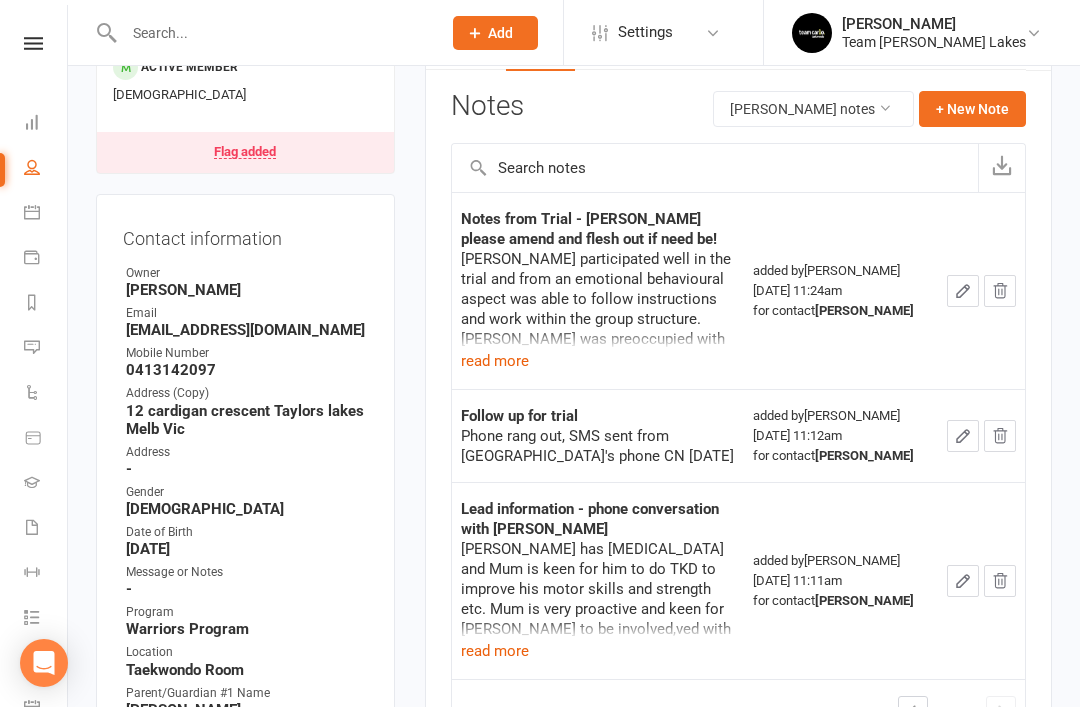 click on "read more" at bounding box center (495, 651) 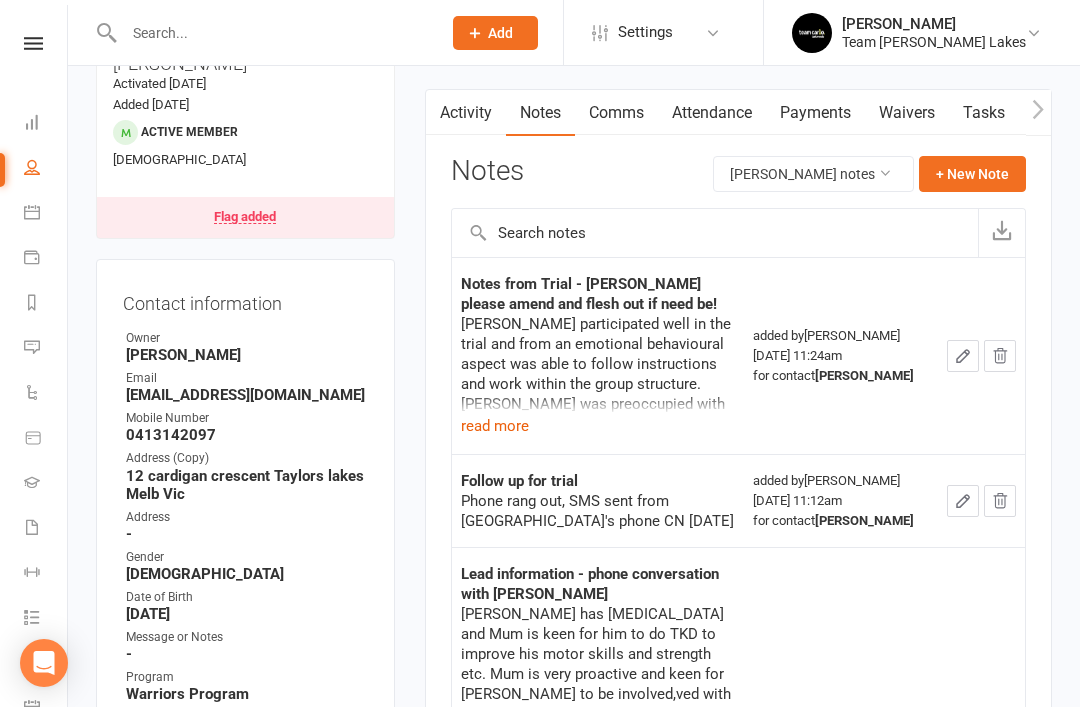 scroll, scrollTop: 203, scrollLeft: 0, axis: vertical 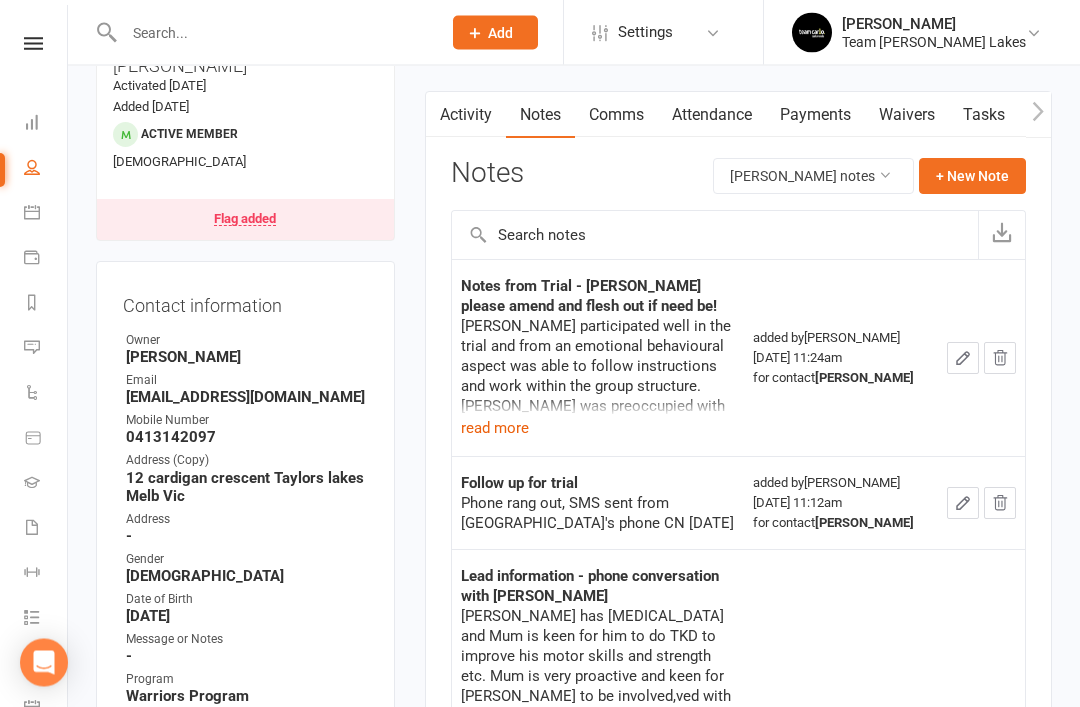click on "read more" at bounding box center (495, 429) 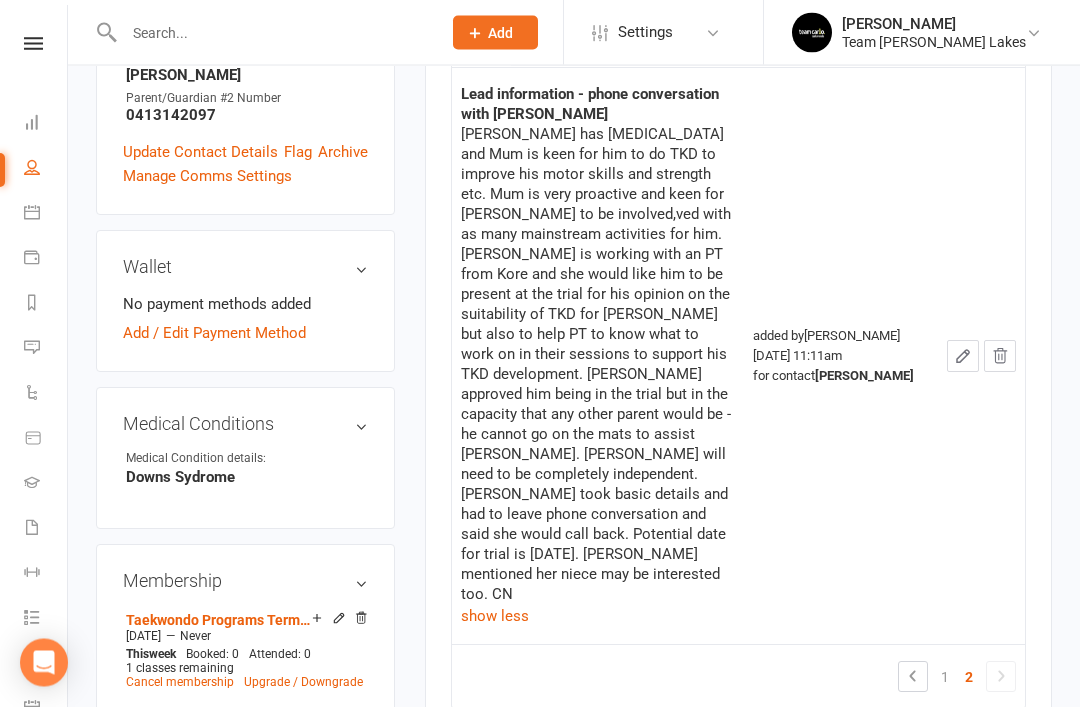 click on "1" at bounding box center (945, 678) 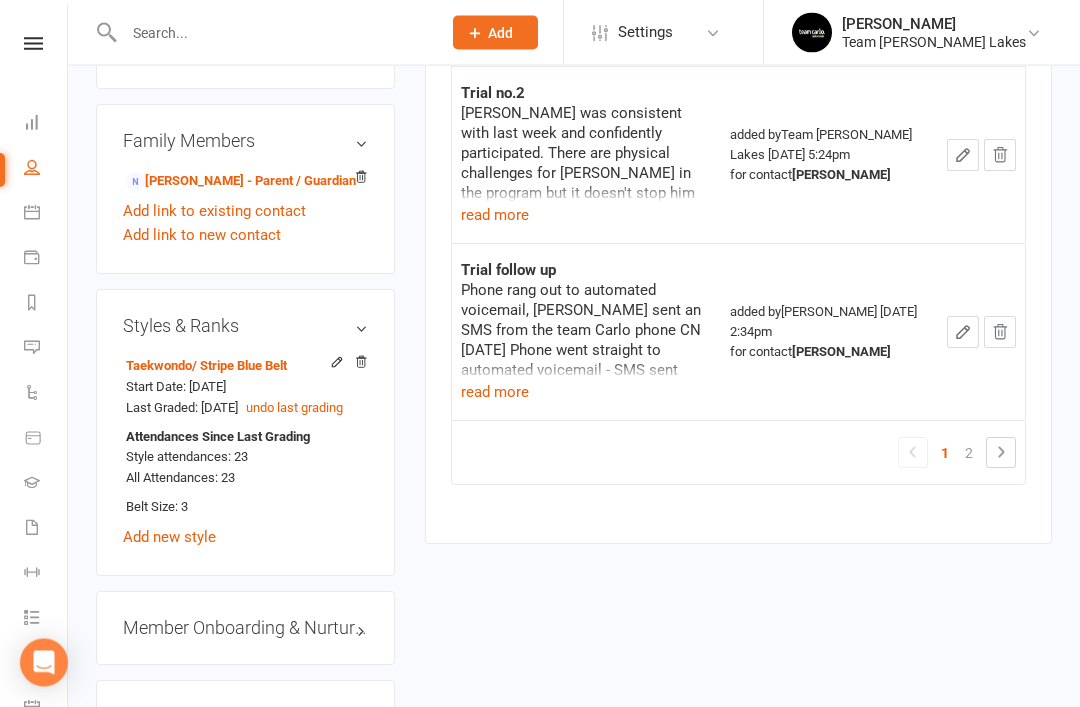 scroll, scrollTop: 1696, scrollLeft: 0, axis: vertical 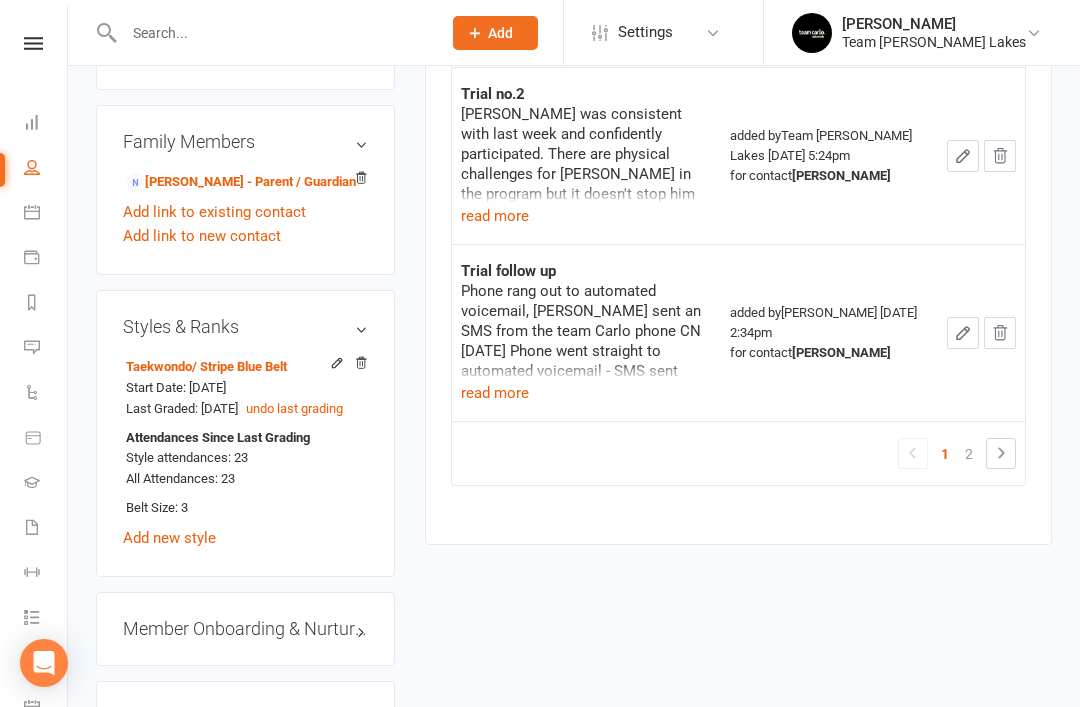 click on "read more" at bounding box center [495, 393] 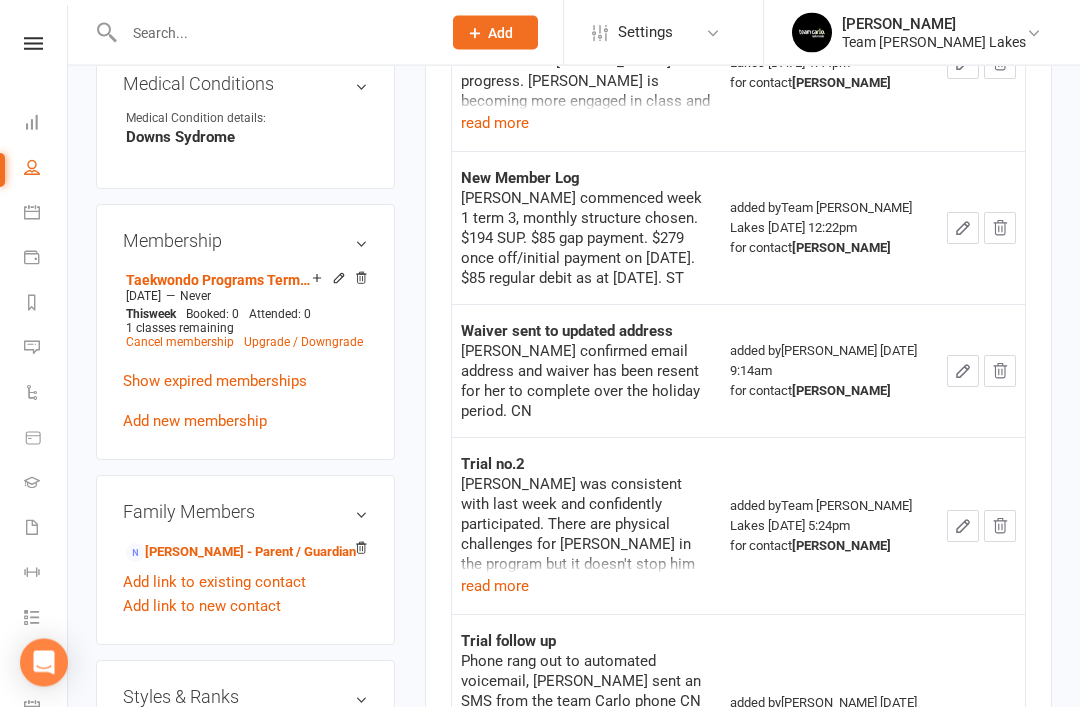 scroll, scrollTop: 1324, scrollLeft: 0, axis: vertical 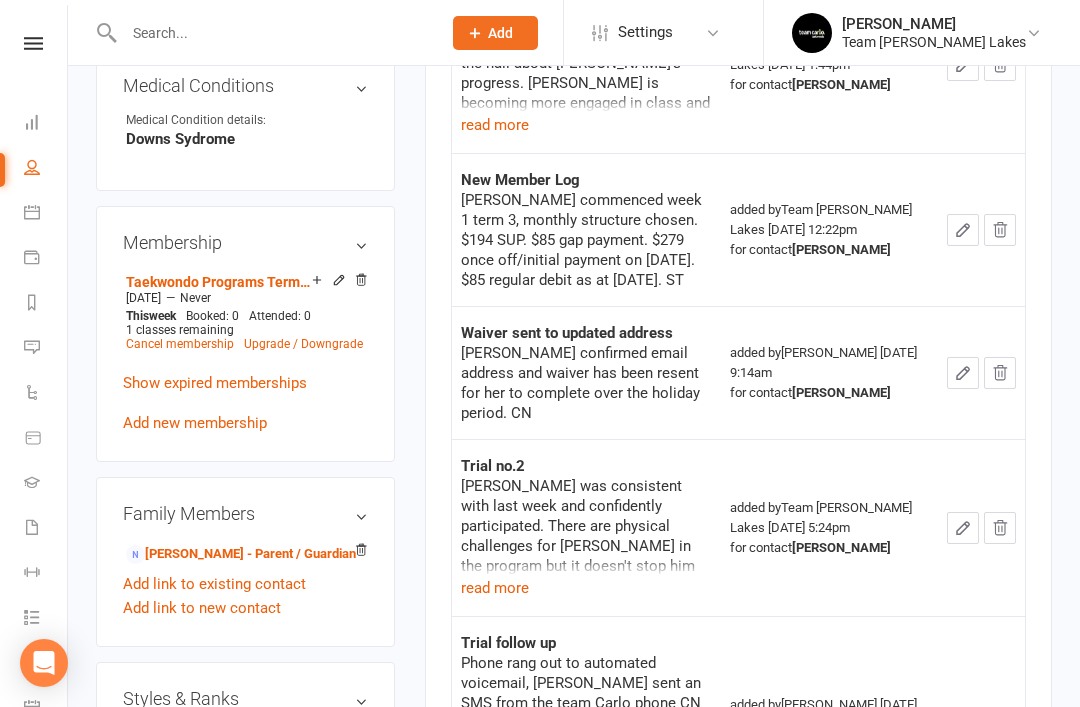 click on "read more" at bounding box center [495, 588] 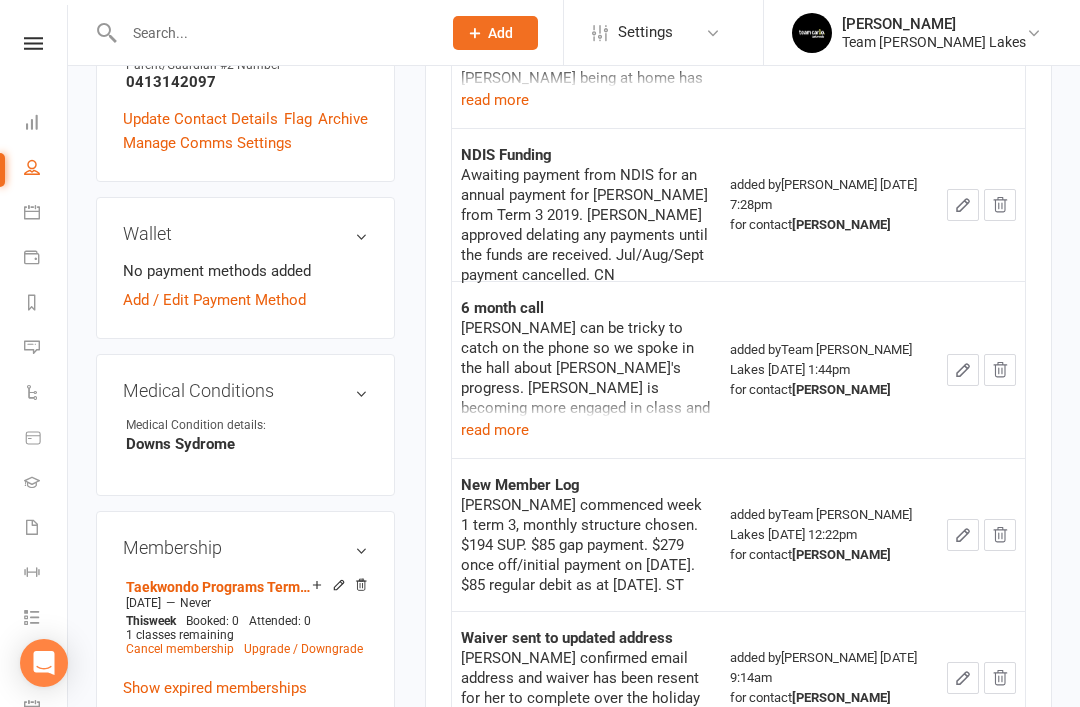scroll, scrollTop: 1017, scrollLeft: 0, axis: vertical 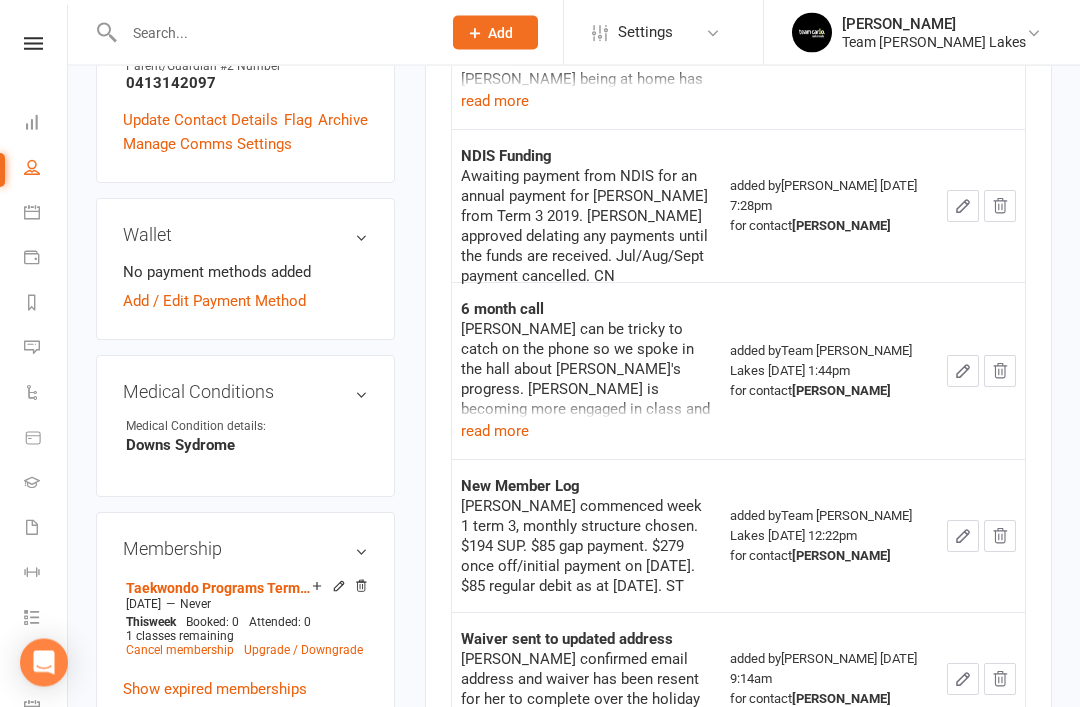 click on "read more" at bounding box center [495, 432] 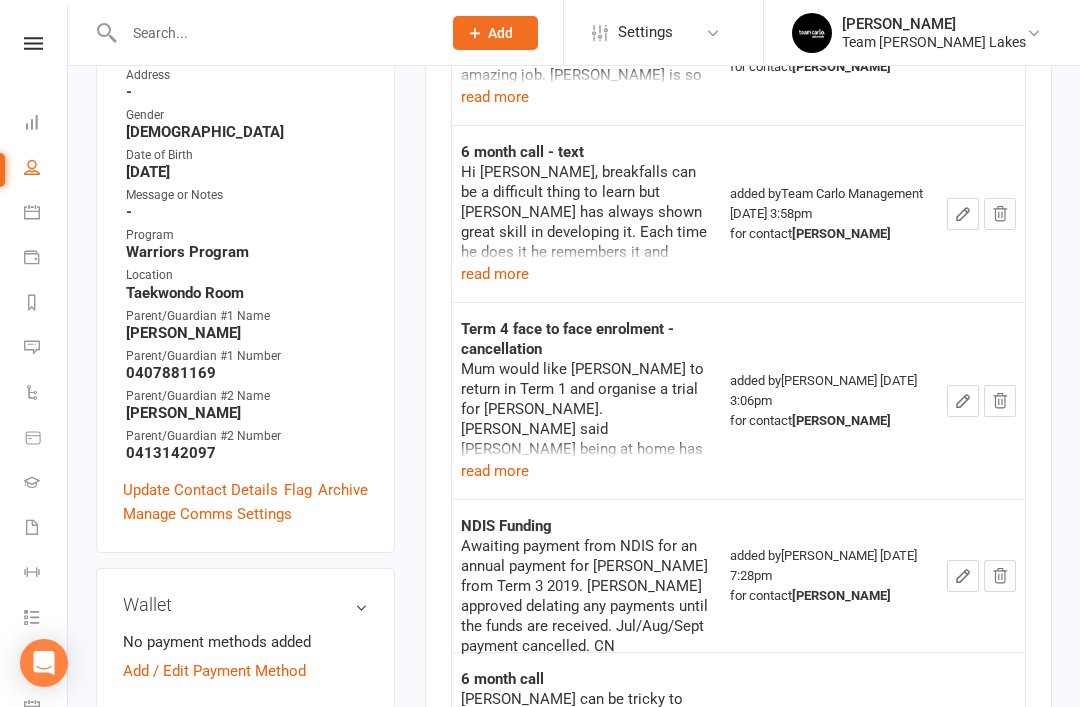 scroll, scrollTop: 647, scrollLeft: 0, axis: vertical 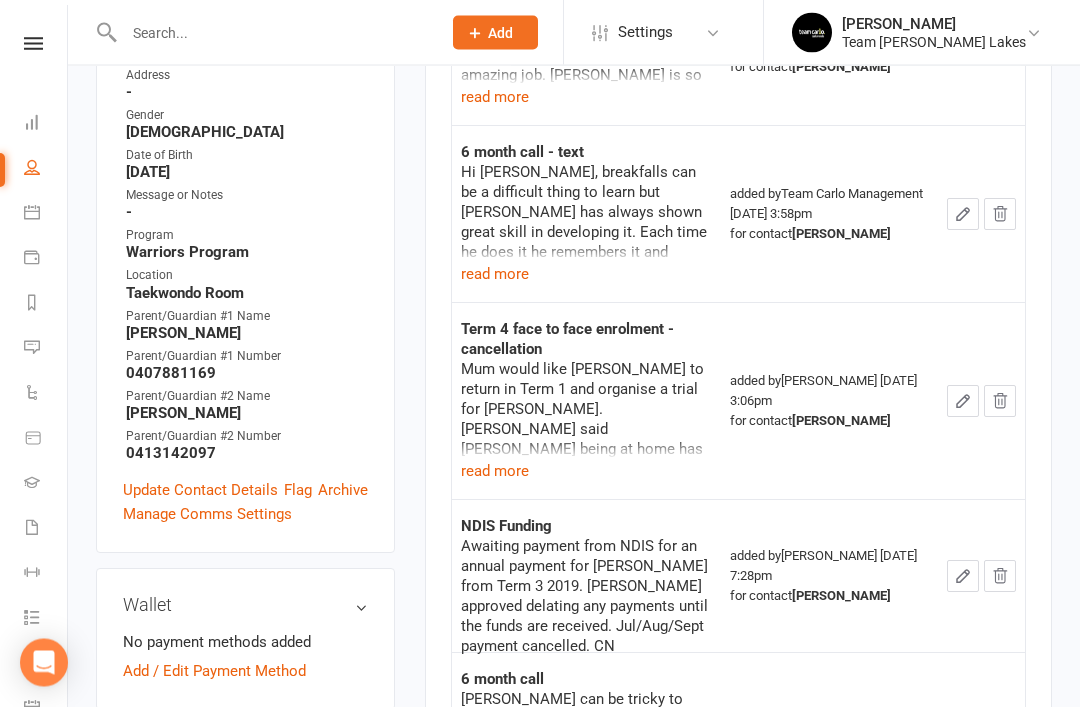 click on "read more" at bounding box center [495, 472] 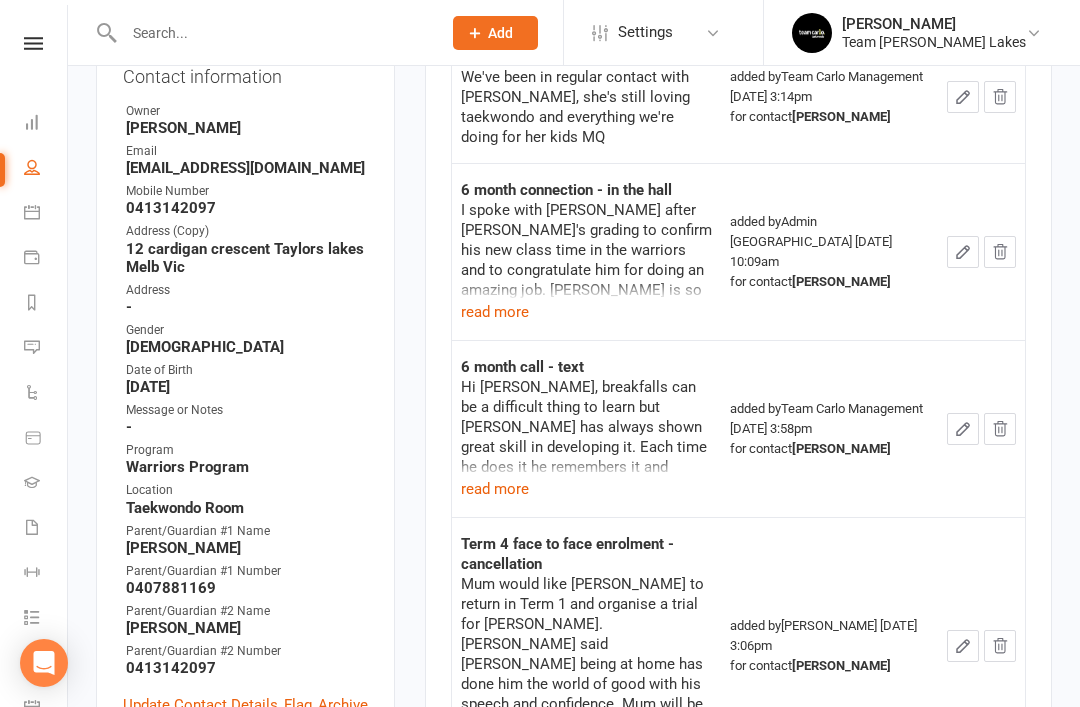 scroll, scrollTop: 419, scrollLeft: 0, axis: vertical 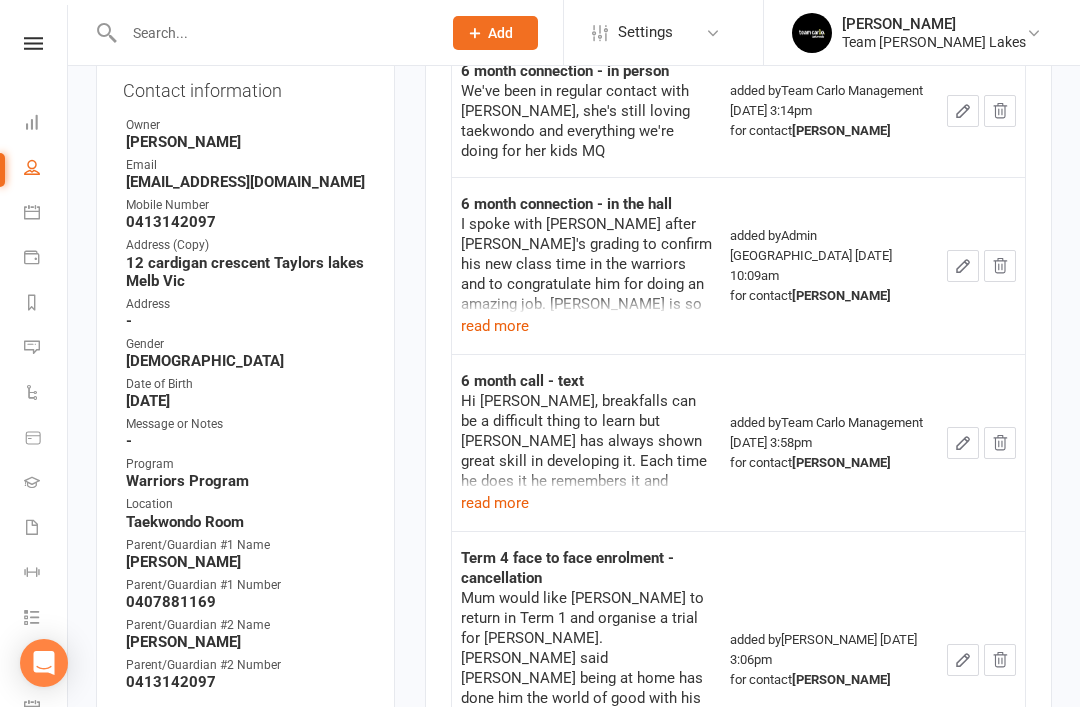 click on "read more" at bounding box center [495, 503] 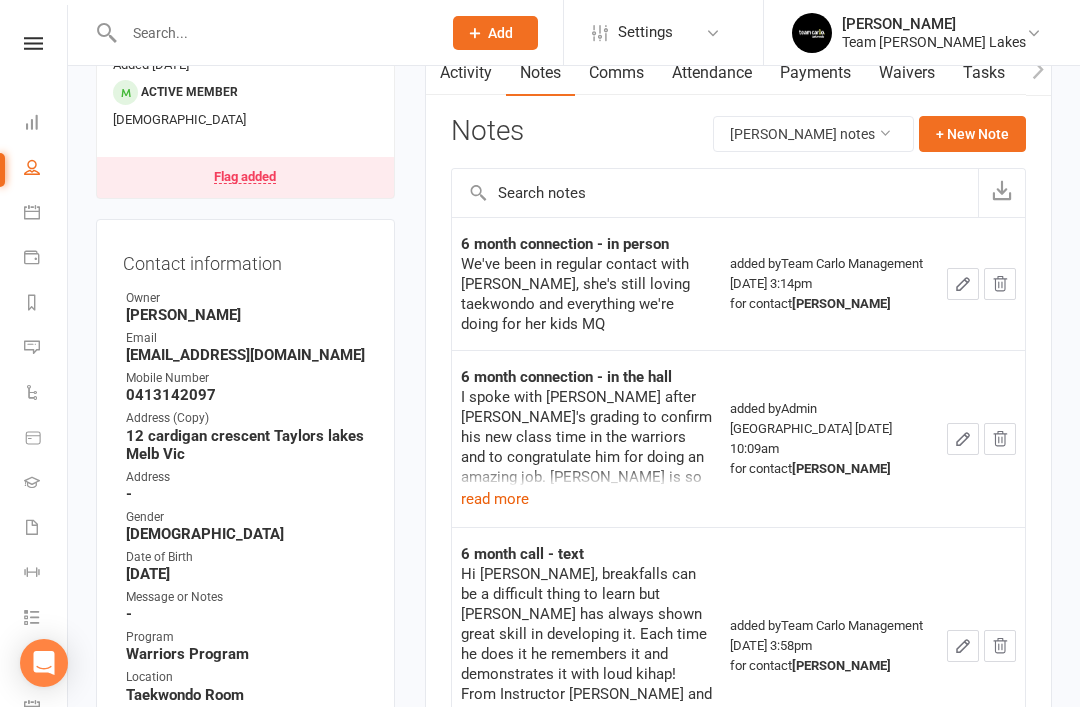 scroll, scrollTop: 245, scrollLeft: 0, axis: vertical 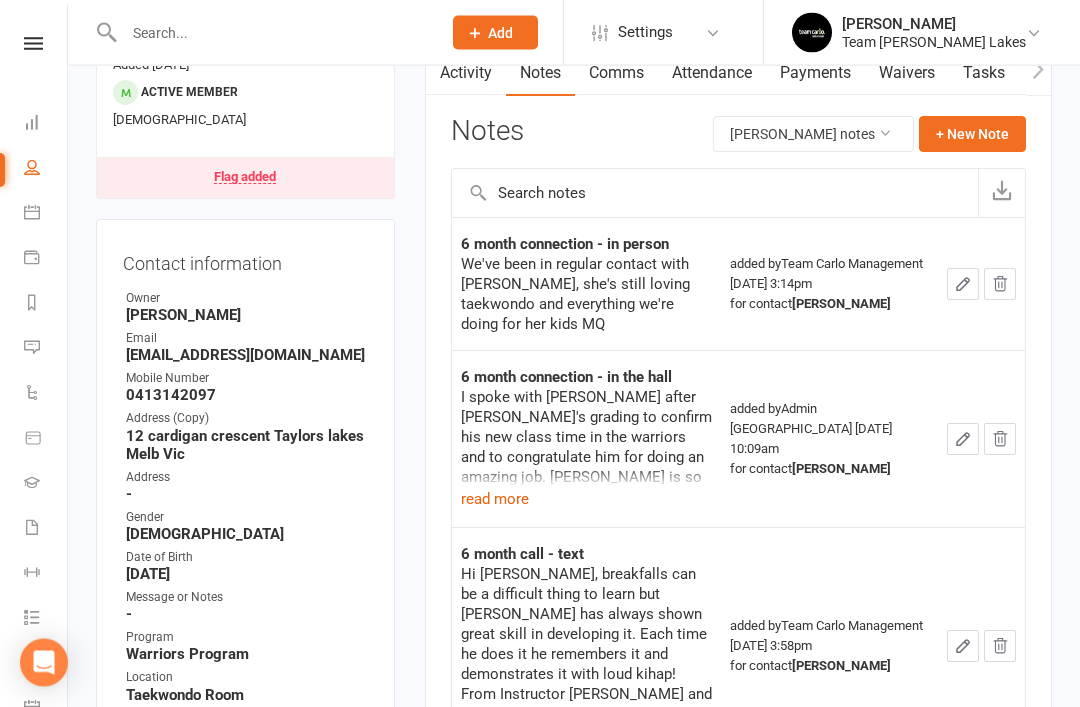 click on "read more" at bounding box center [495, 500] 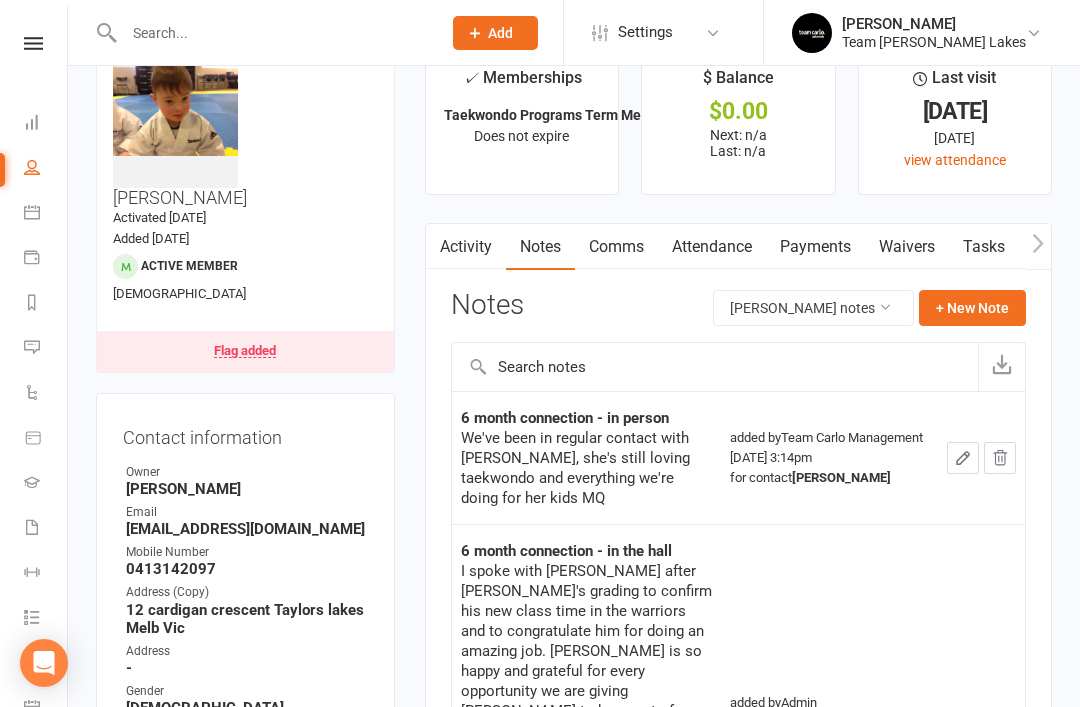 scroll, scrollTop: 67, scrollLeft: 0, axis: vertical 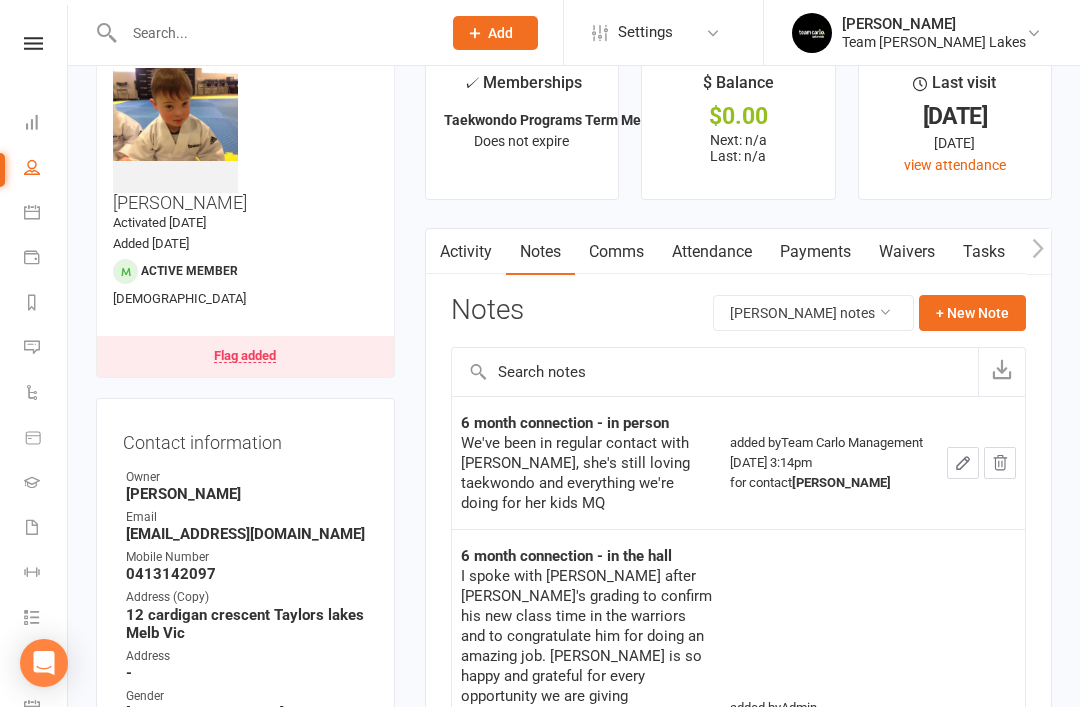 click on "Flag added" at bounding box center (245, 356) 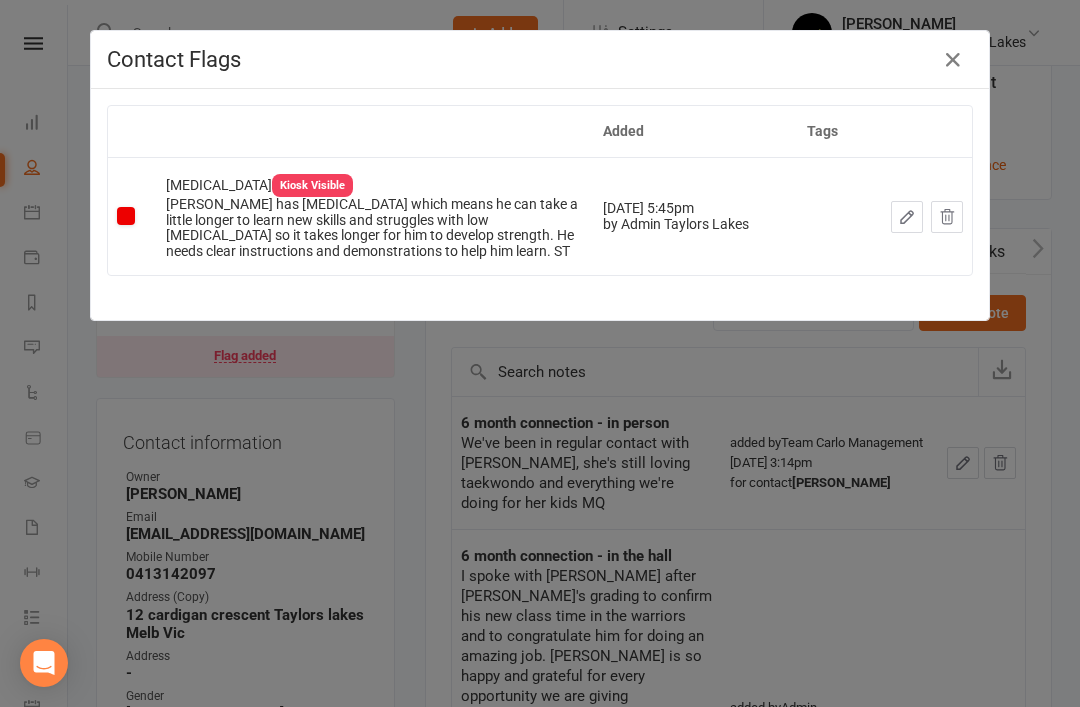 click at bounding box center [953, 60] 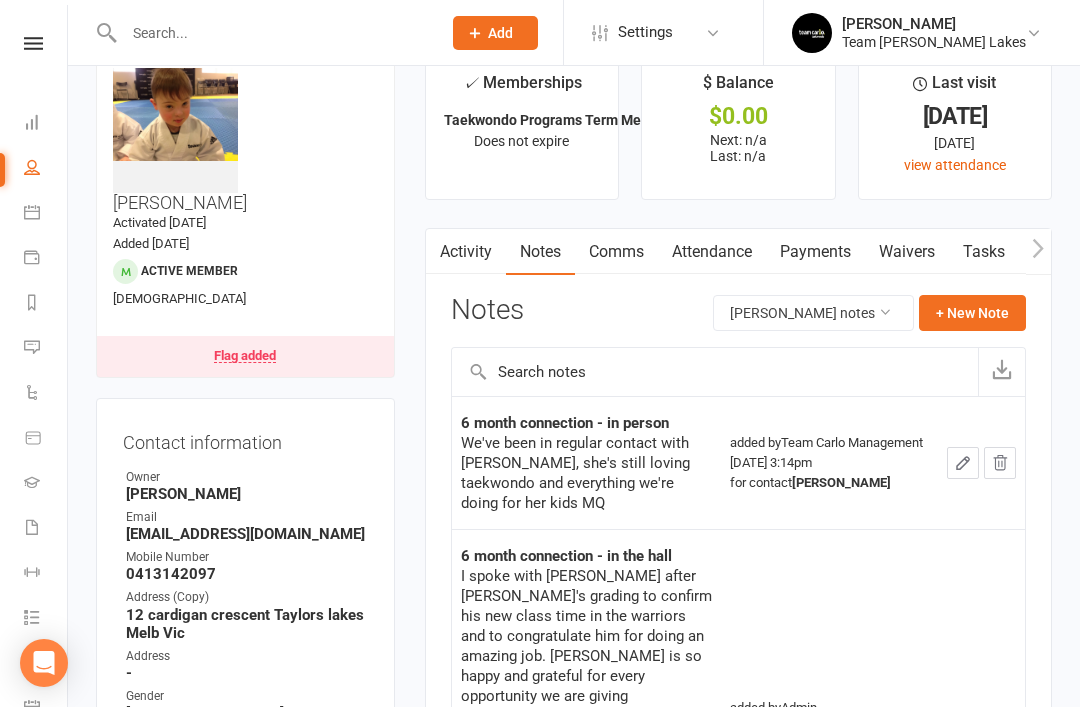 click on "Activity" at bounding box center (466, 252) 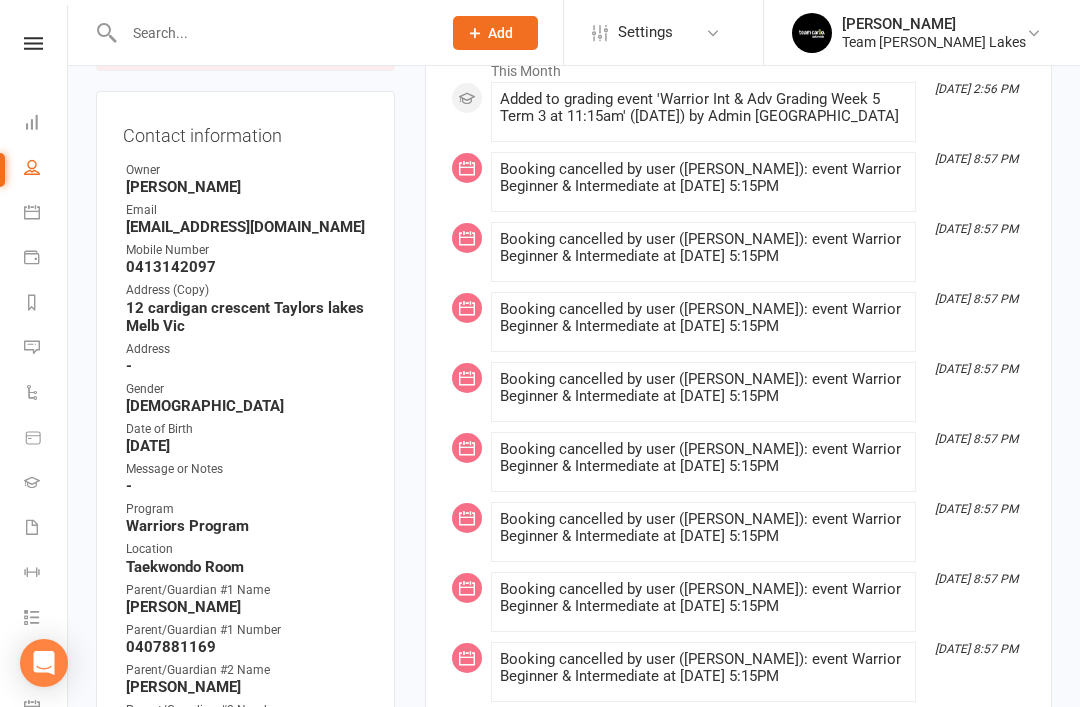 scroll, scrollTop: 0, scrollLeft: 0, axis: both 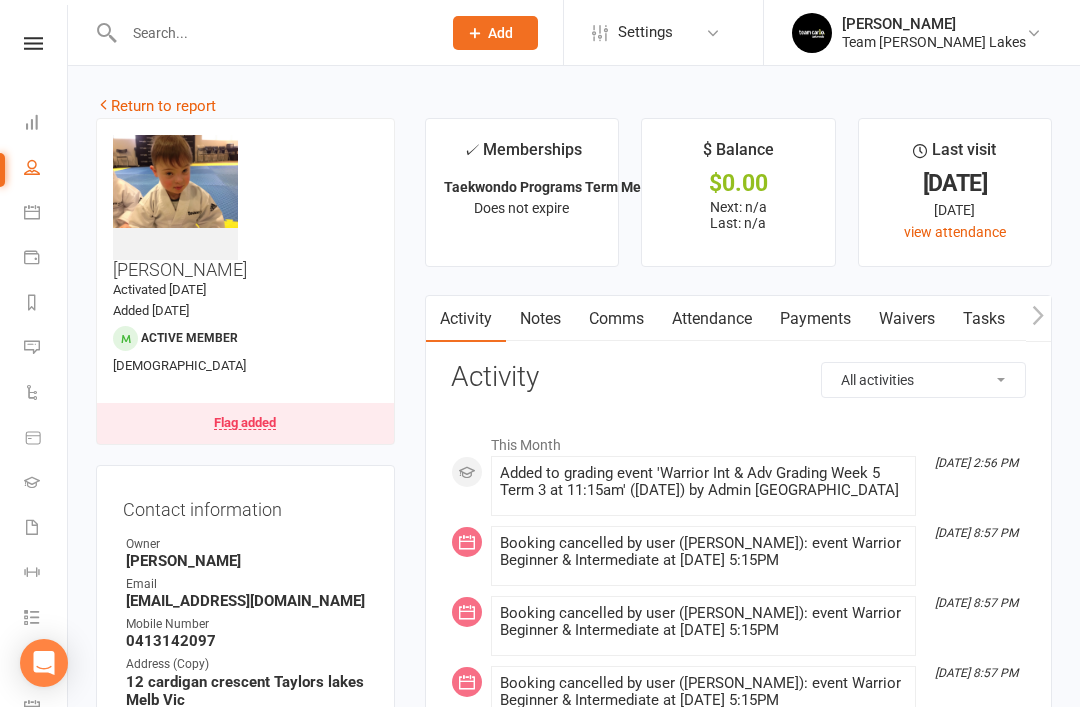 click on "Tasks" at bounding box center [984, 319] 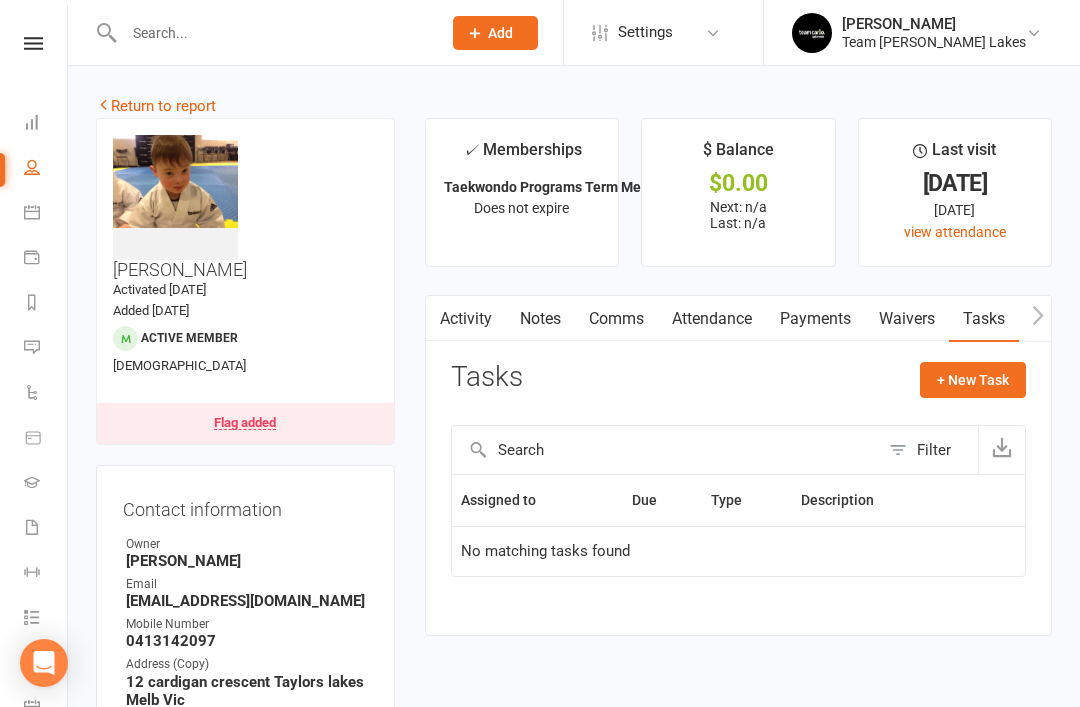 click on "Comms" at bounding box center [616, 319] 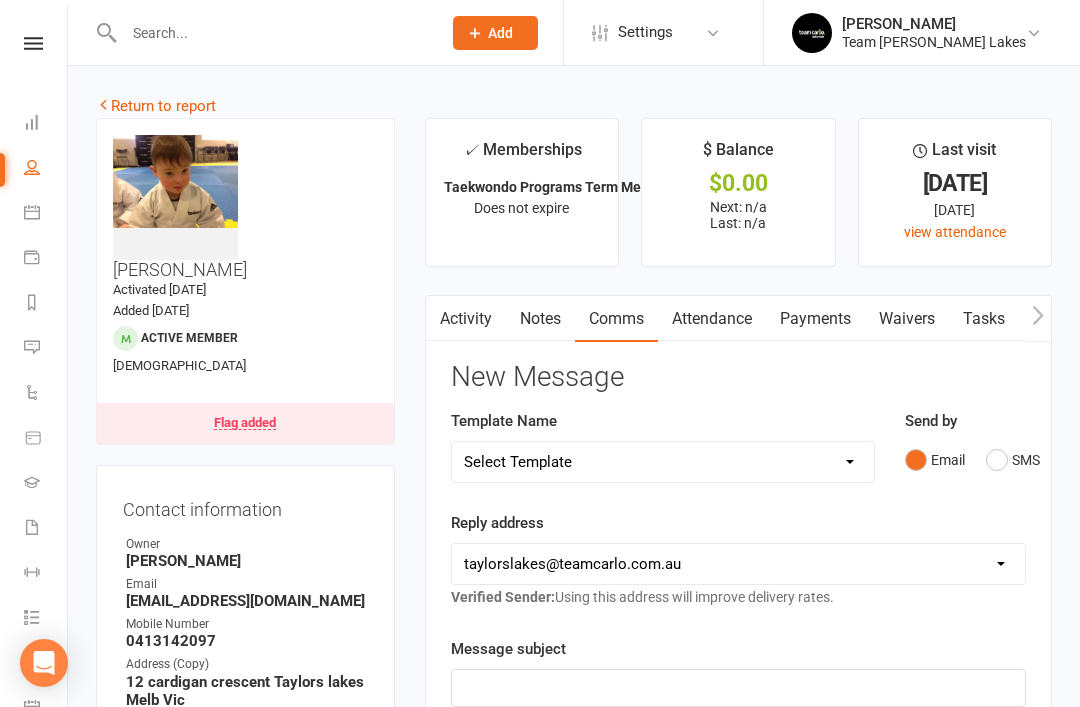 click on "Notes" at bounding box center [540, 319] 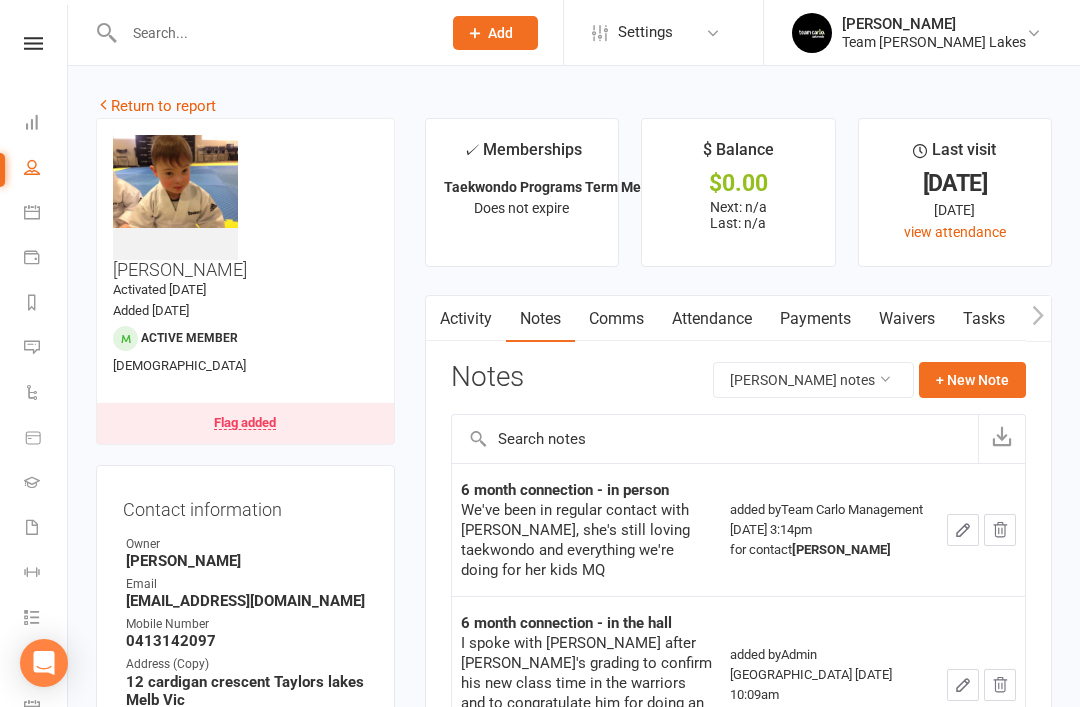 click on "Return to report" at bounding box center [156, 106] 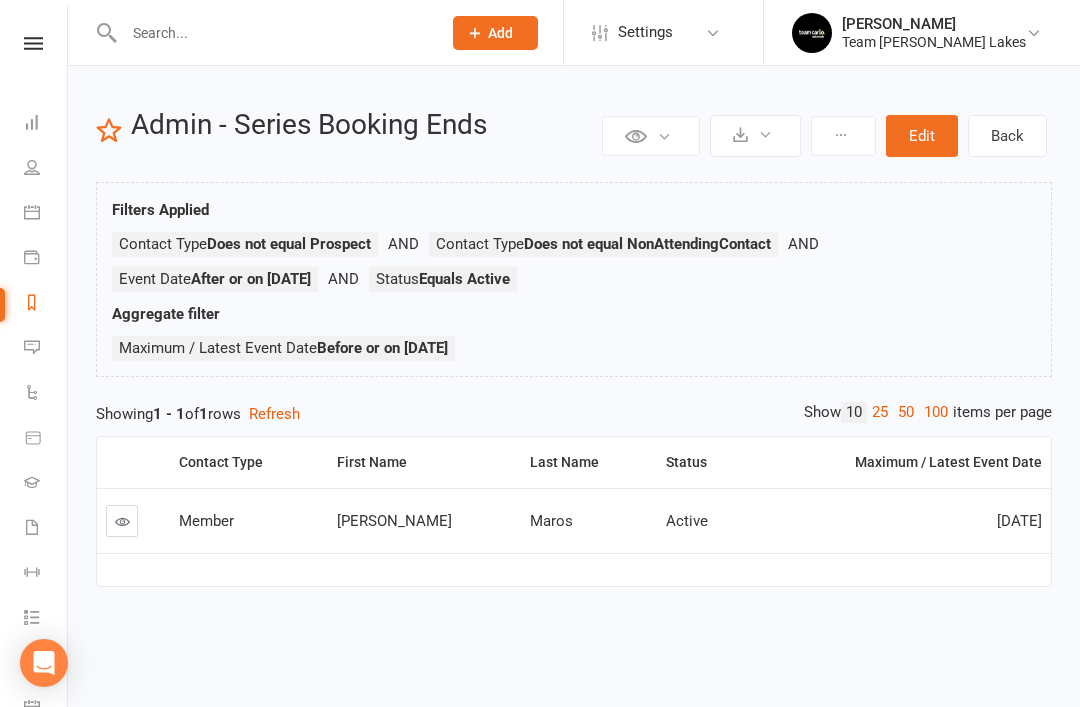 click at bounding box center (32, 212) 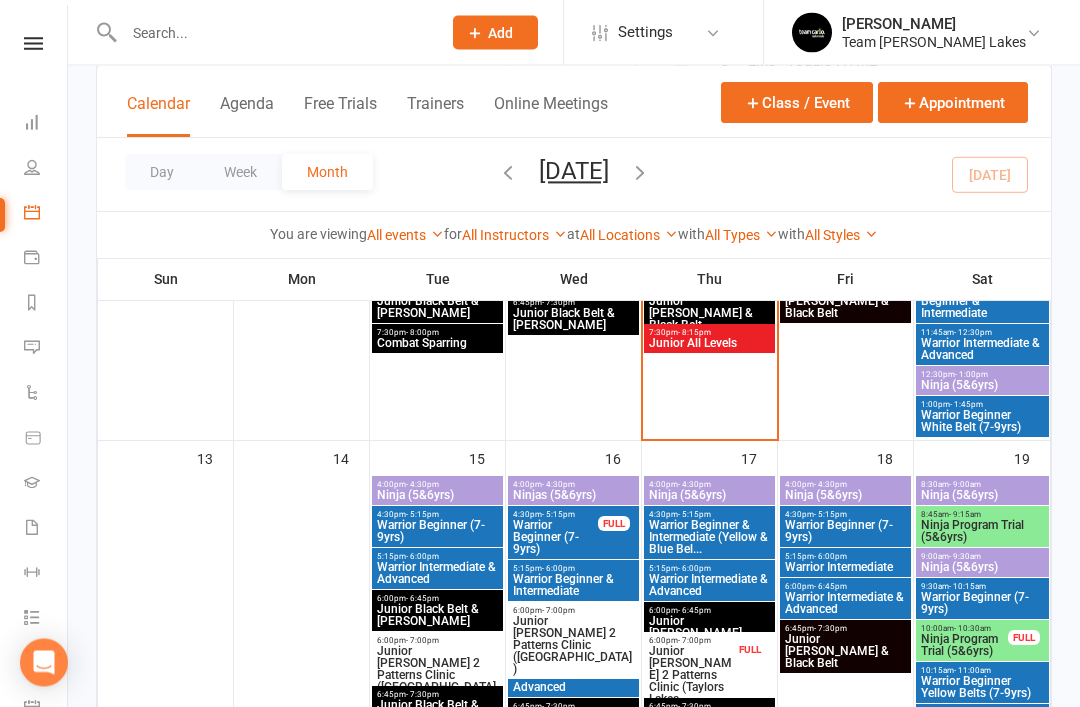 click on "Ninja Program Trial (5&6yrs)" at bounding box center [982, 532] 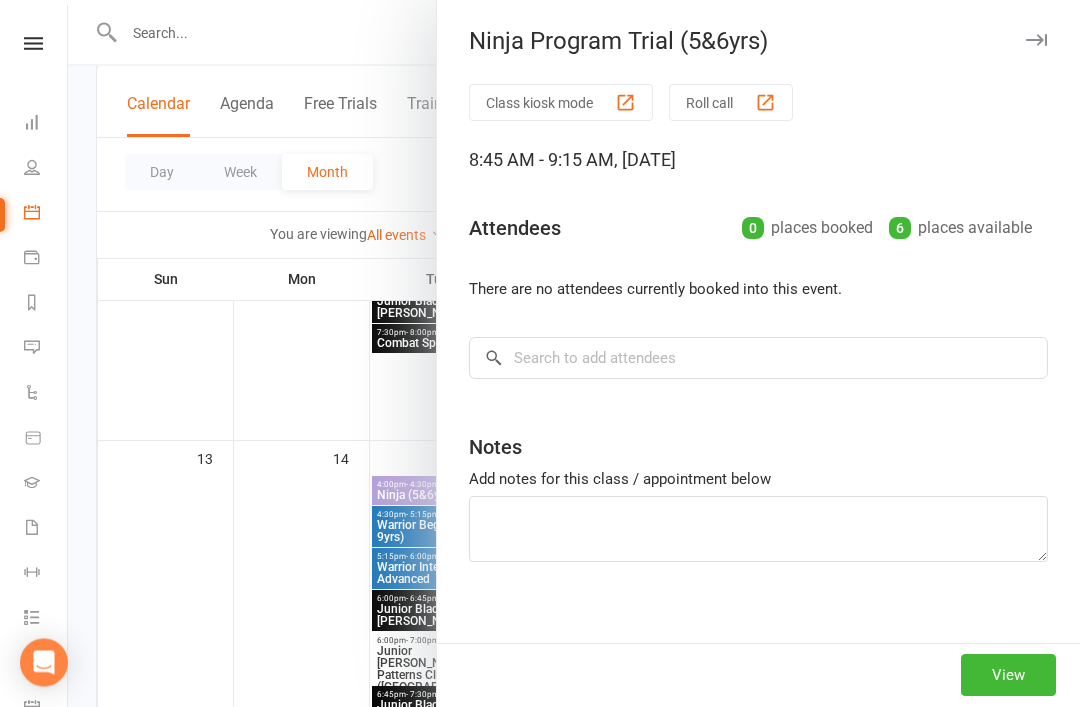 scroll, scrollTop: 684, scrollLeft: 0, axis: vertical 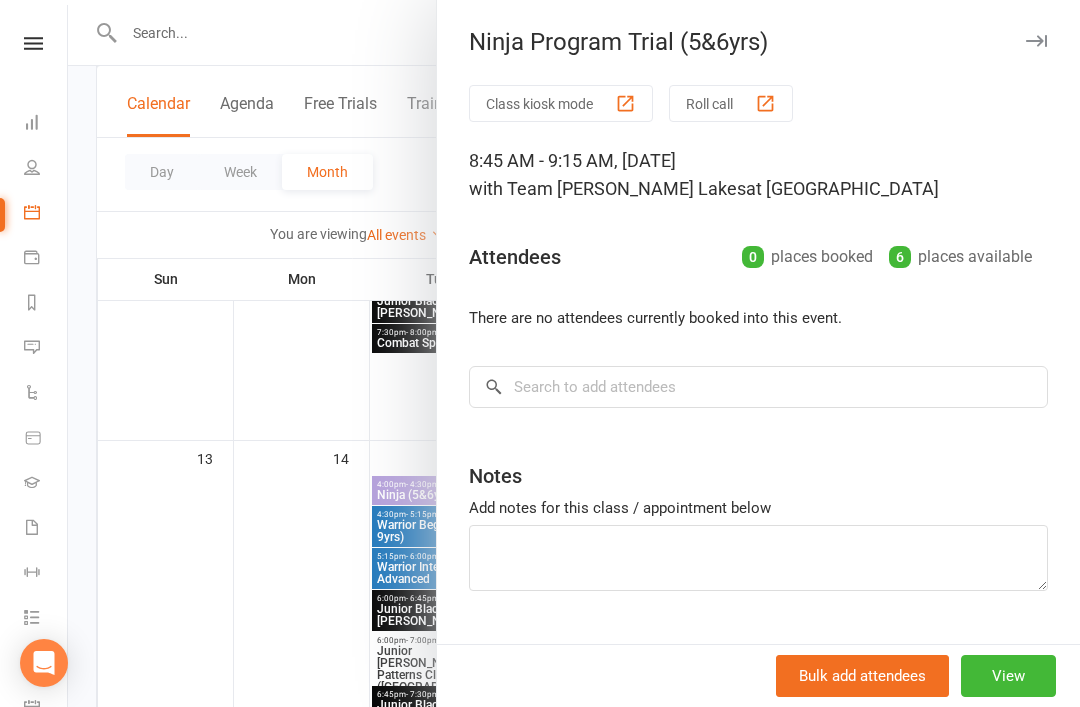 click at bounding box center (1036, 41) 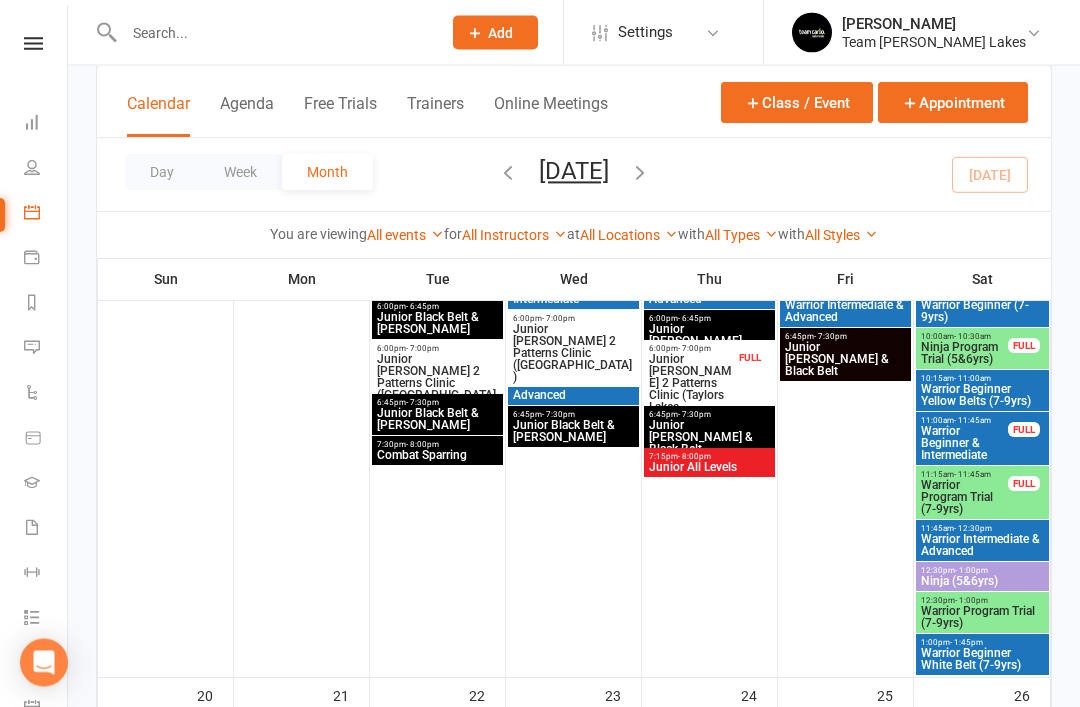click on "Warrior Program Trial (7-9yrs)" at bounding box center [982, 618] 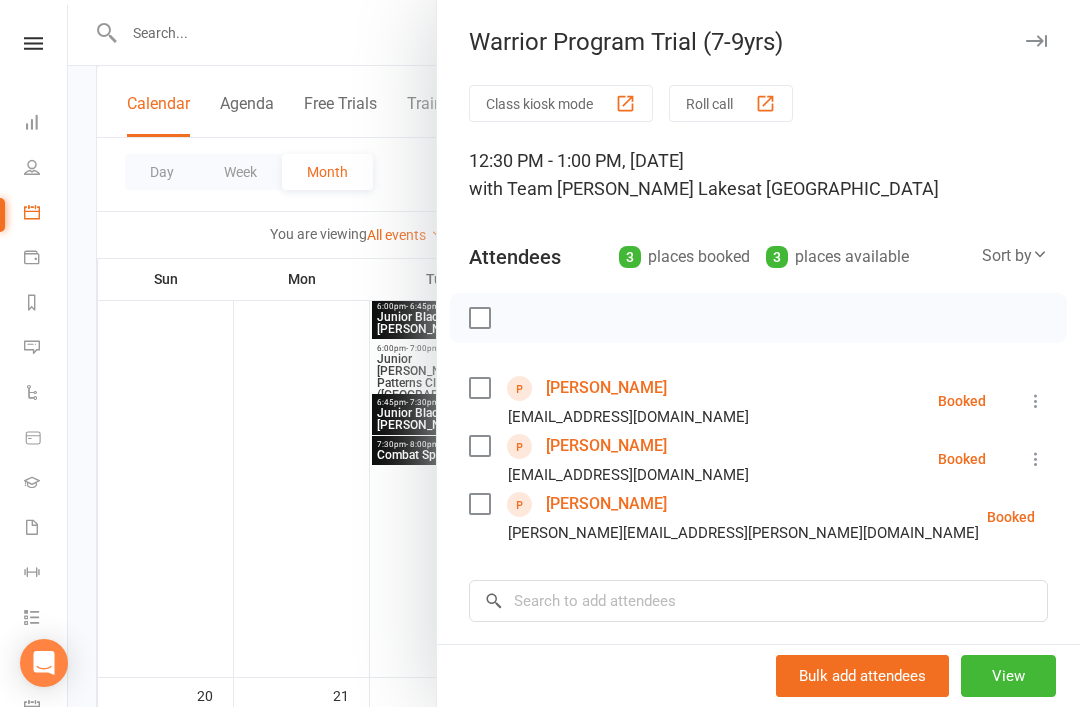 click at bounding box center (1036, 41) 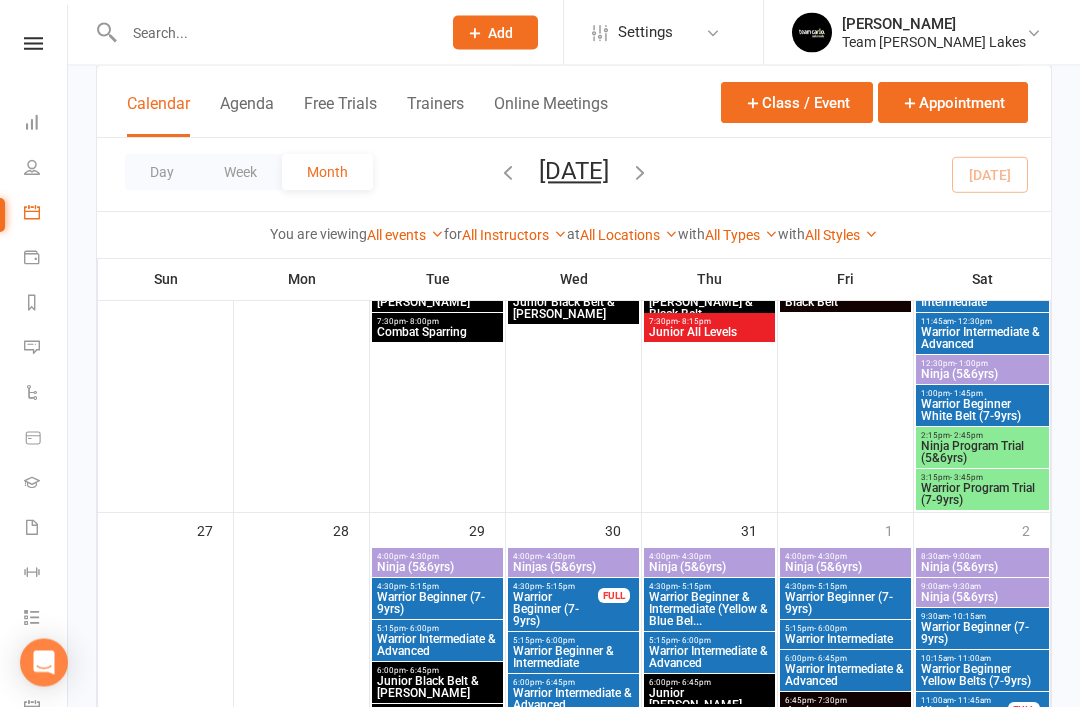 click on "Ninja Program Trial (5&6yrs)" at bounding box center [982, 453] 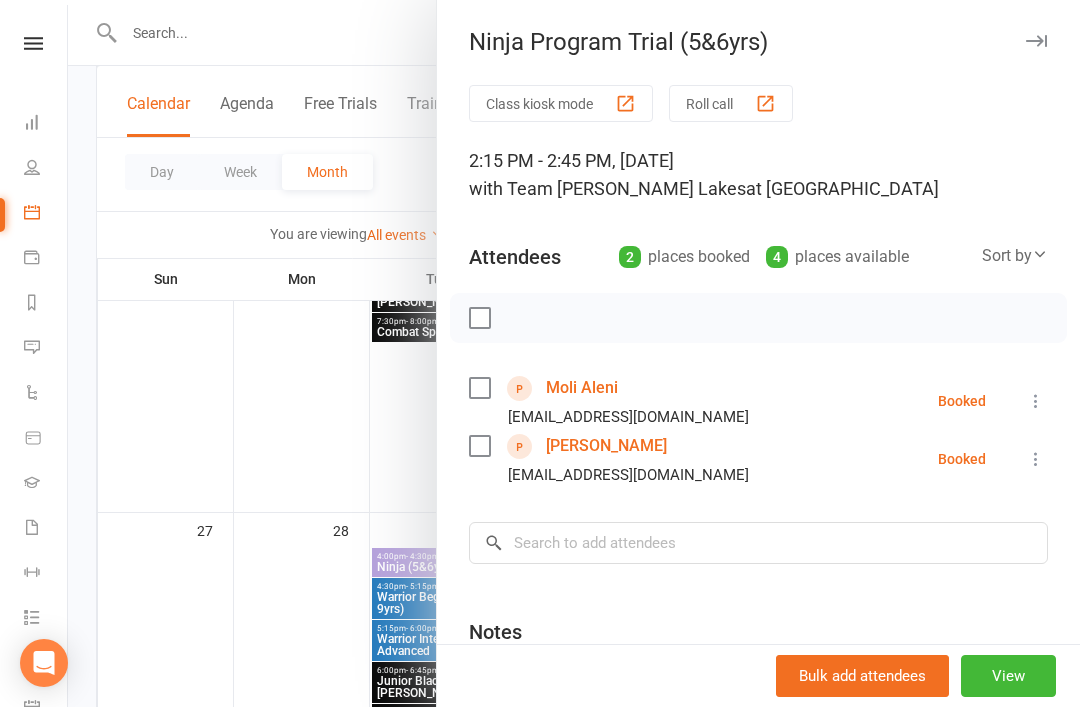 click at bounding box center (1036, 41) 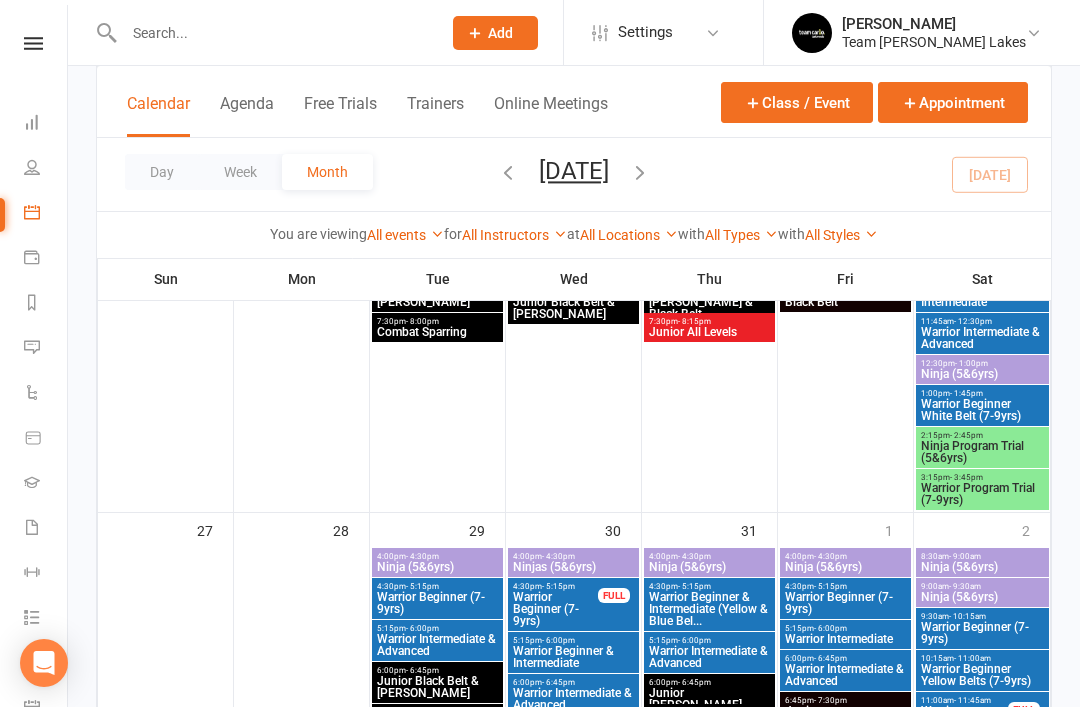 click on "Warrior Program Trial (7-9yrs)" at bounding box center (982, 494) 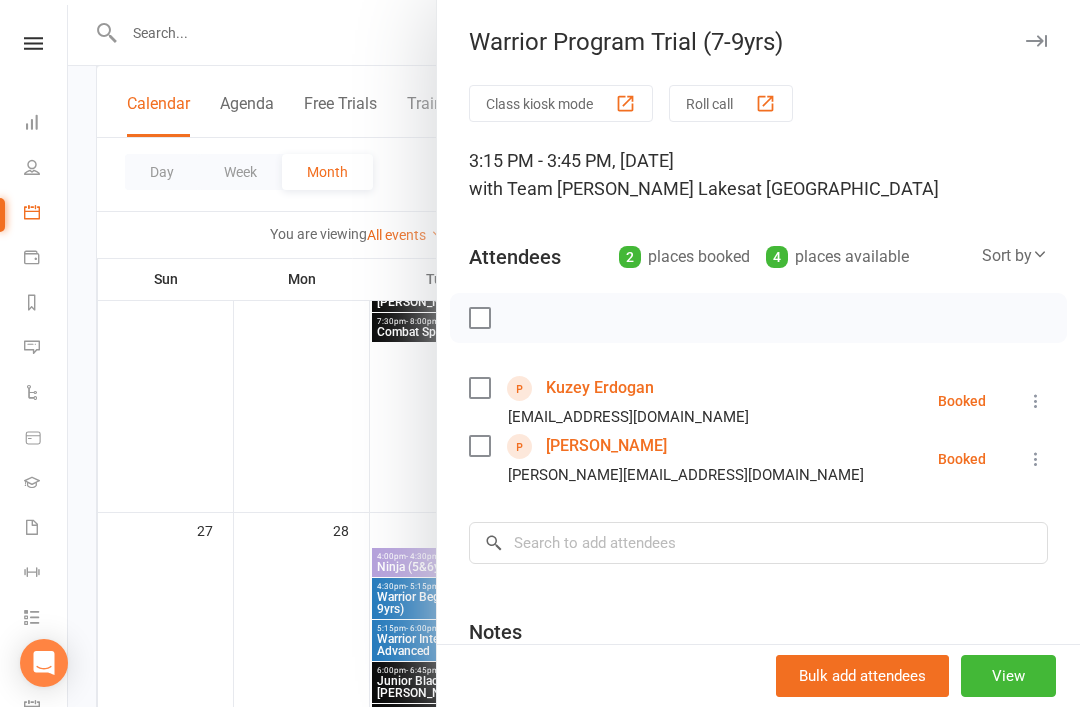 click at bounding box center (1036, 41) 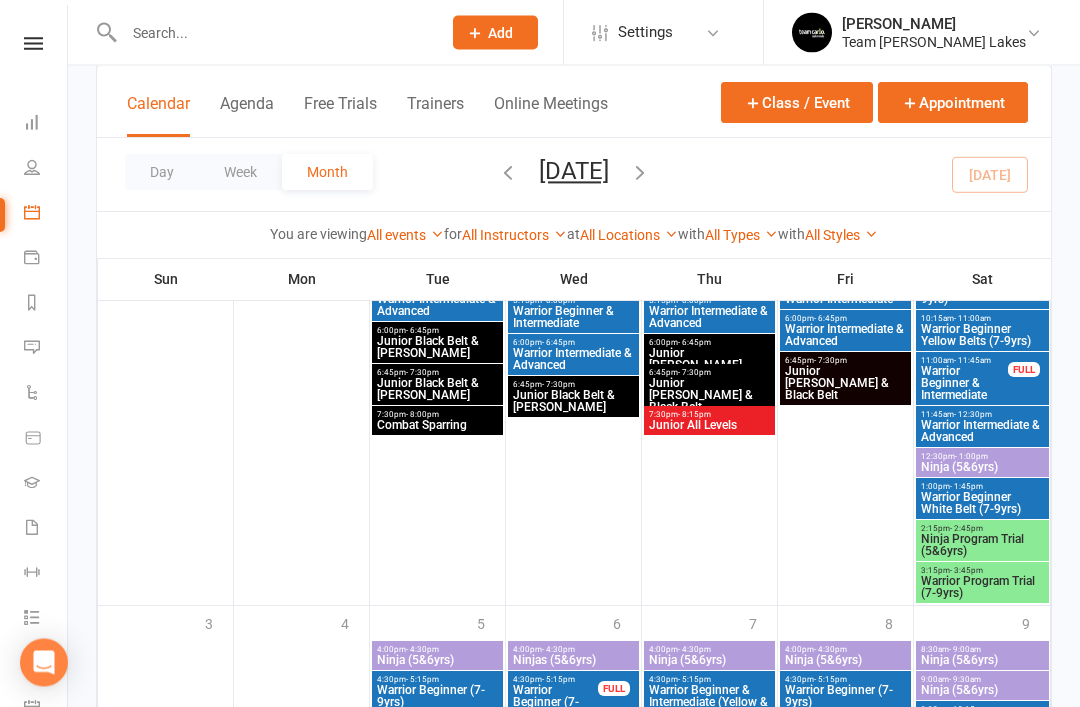 click on "Ninja Program Trial (5&6yrs)" at bounding box center (982, 546) 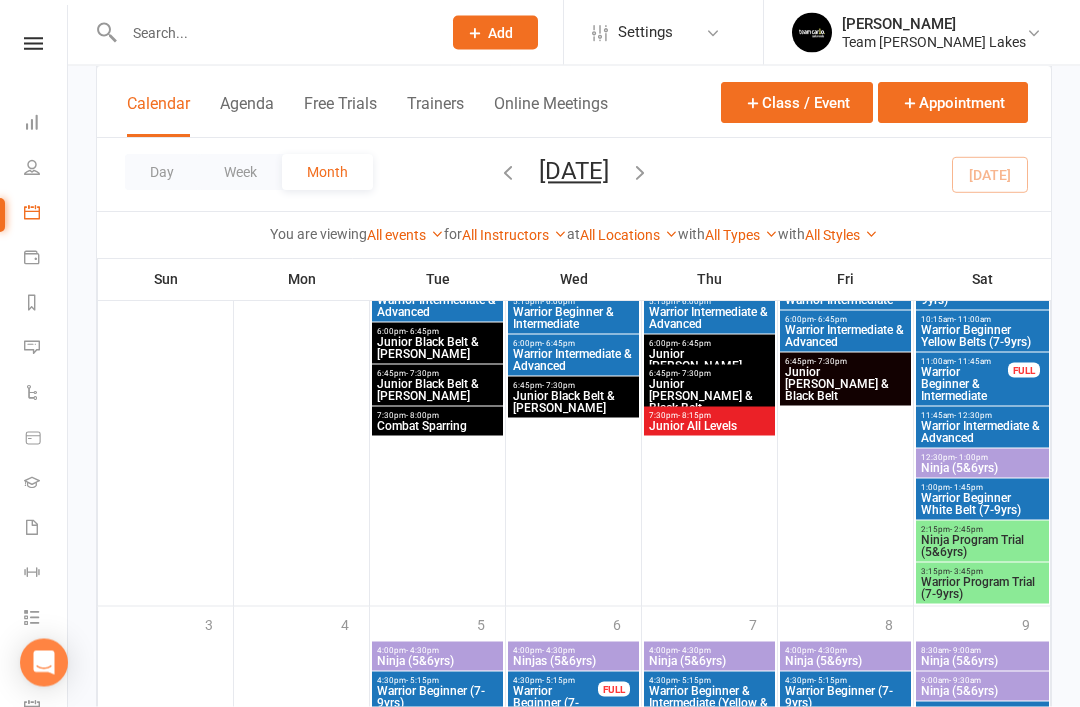 scroll, scrollTop: 1914, scrollLeft: 0, axis: vertical 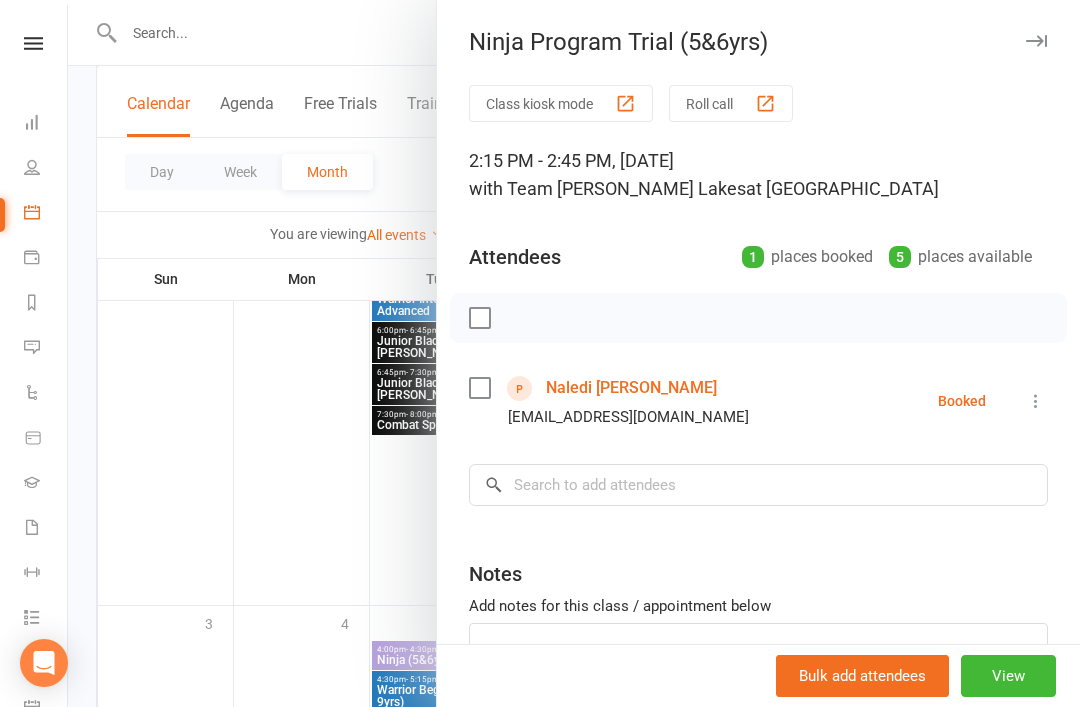 click at bounding box center [1036, 41] 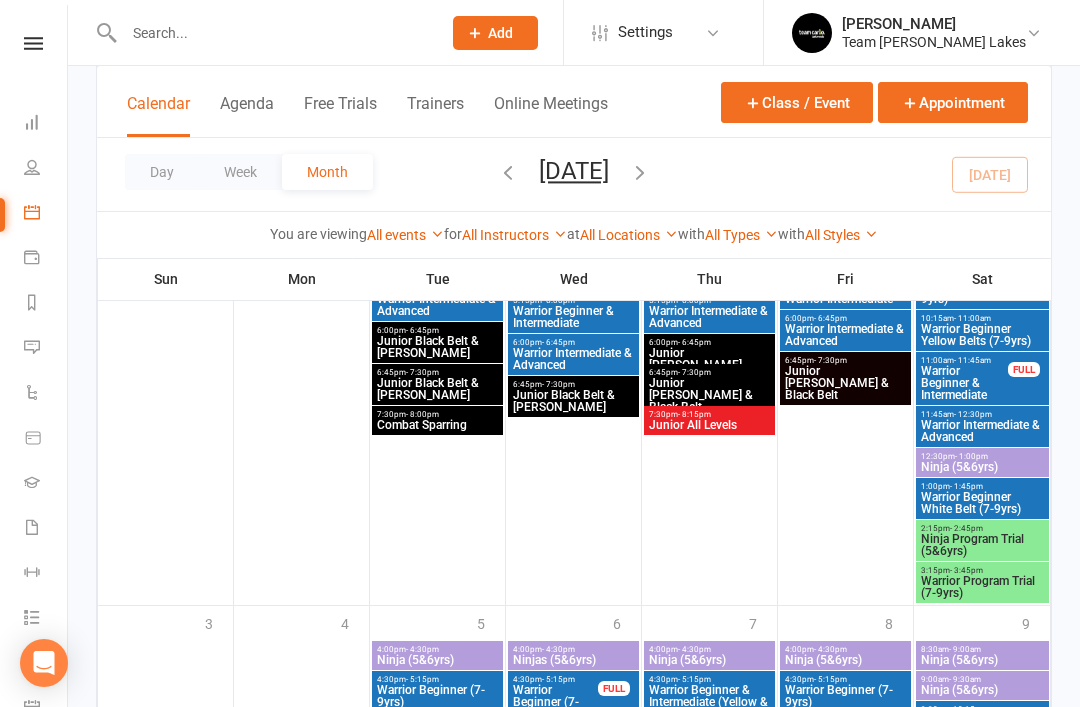 click on "Warrior Program Trial (7-9yrs)" at bounding box center (982, 587) 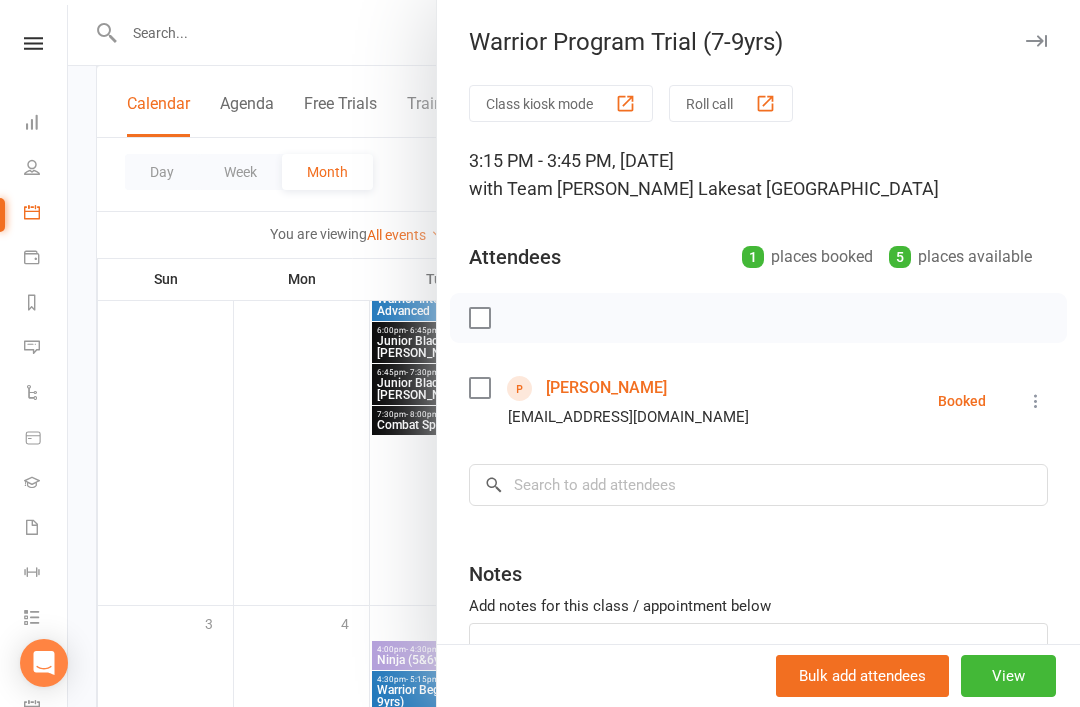 click at bounding box center [1036, 41] 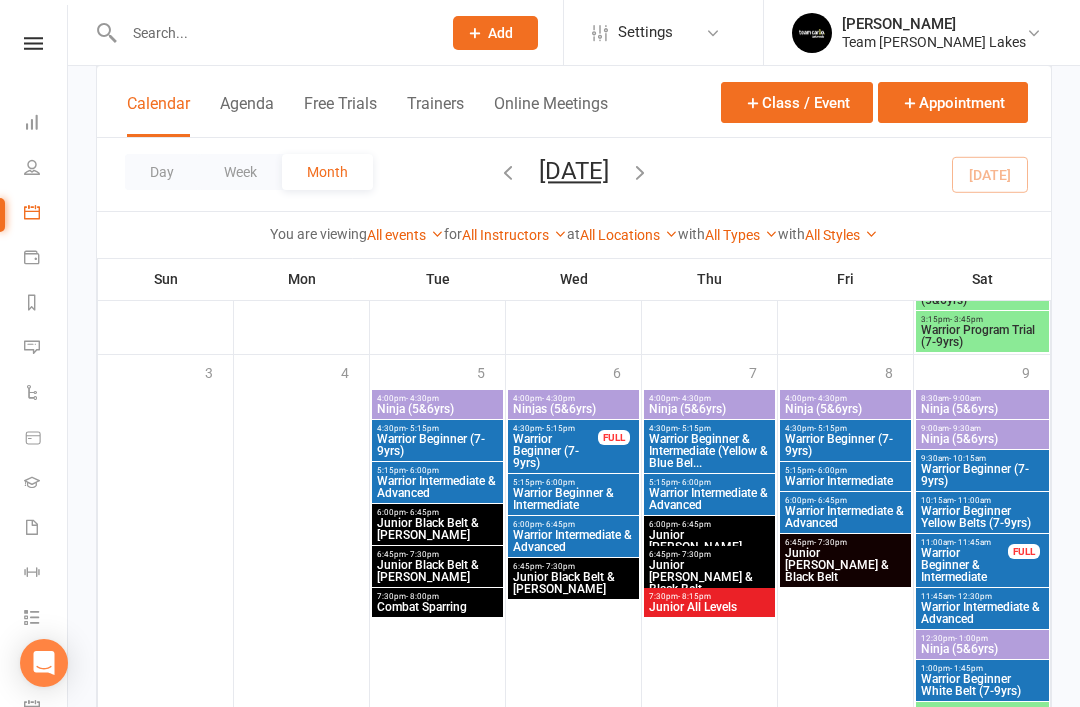 scroll, scrollTop: 2215, scrollLeft: 0, axis: vertical 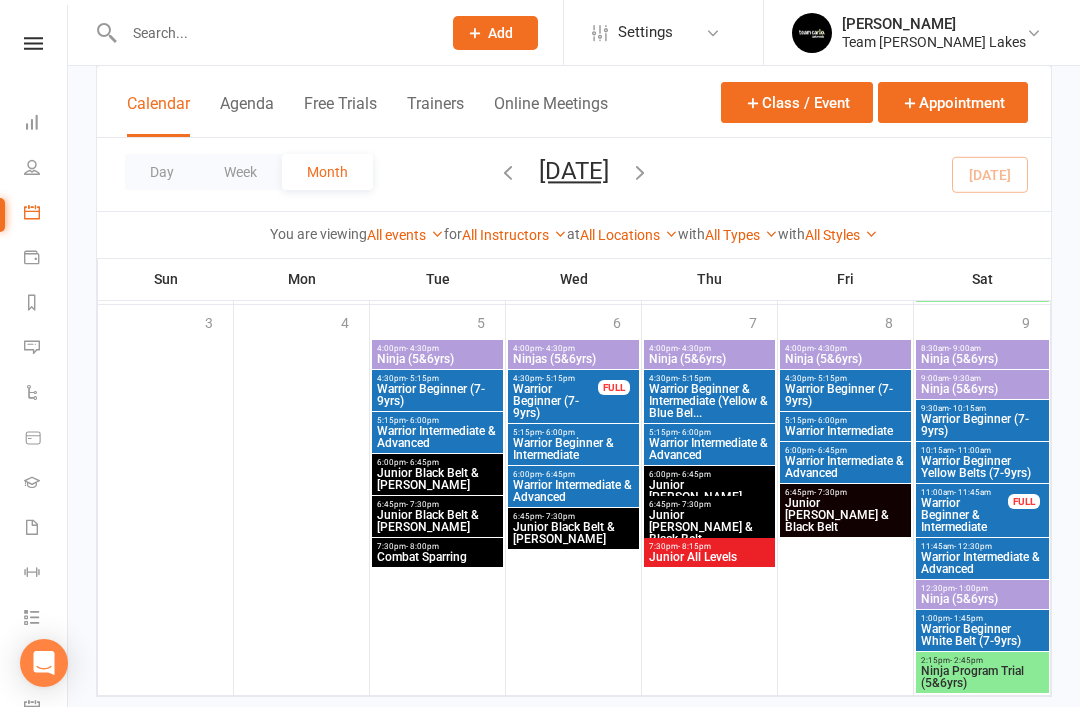 click on "Ninja Program Trial (5&6yrs)" at bounding box center [982, 677] 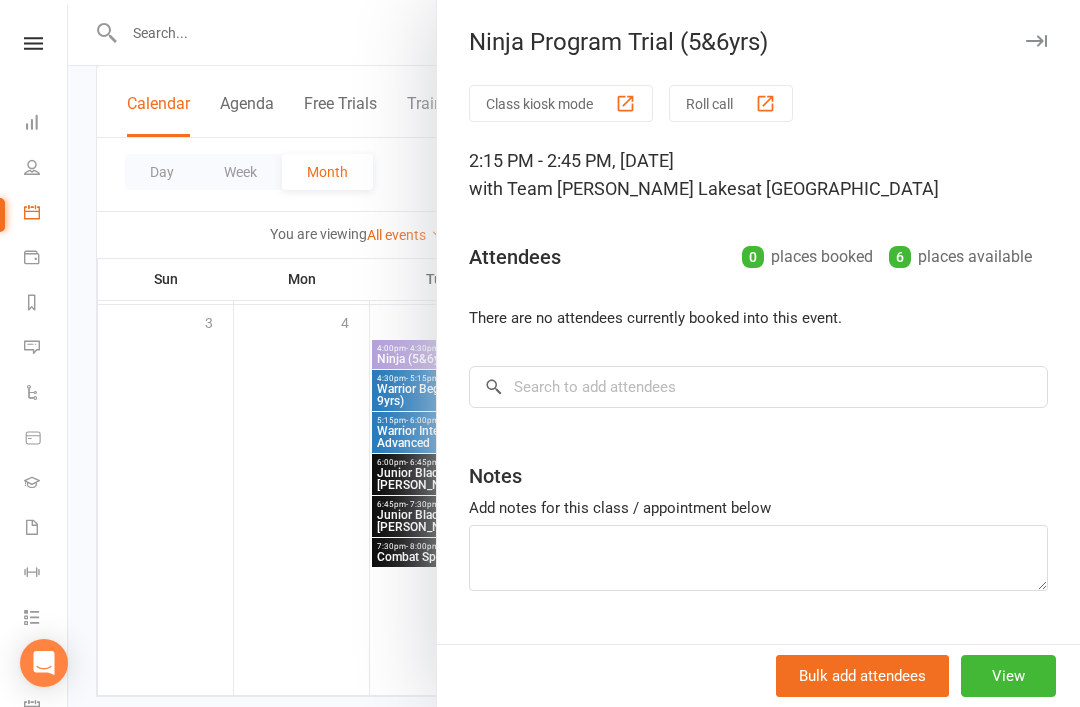 click at bounding box center [1036, 41] 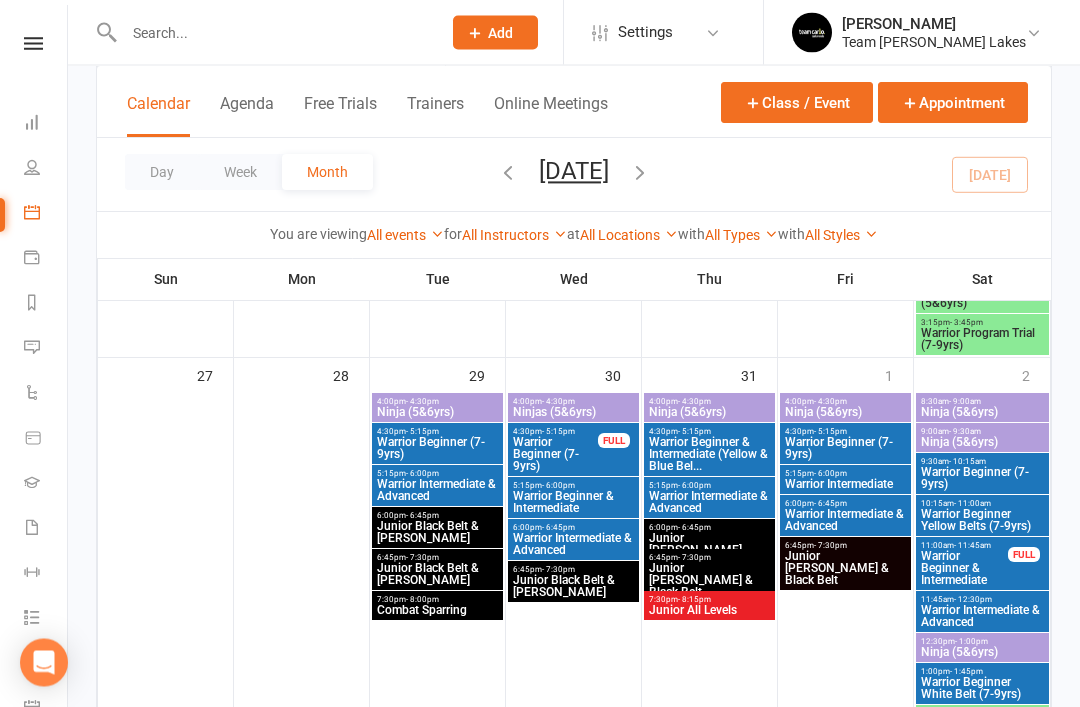 scroll, scrollTop: 1724, scrollLeft: 0, axis: vertical 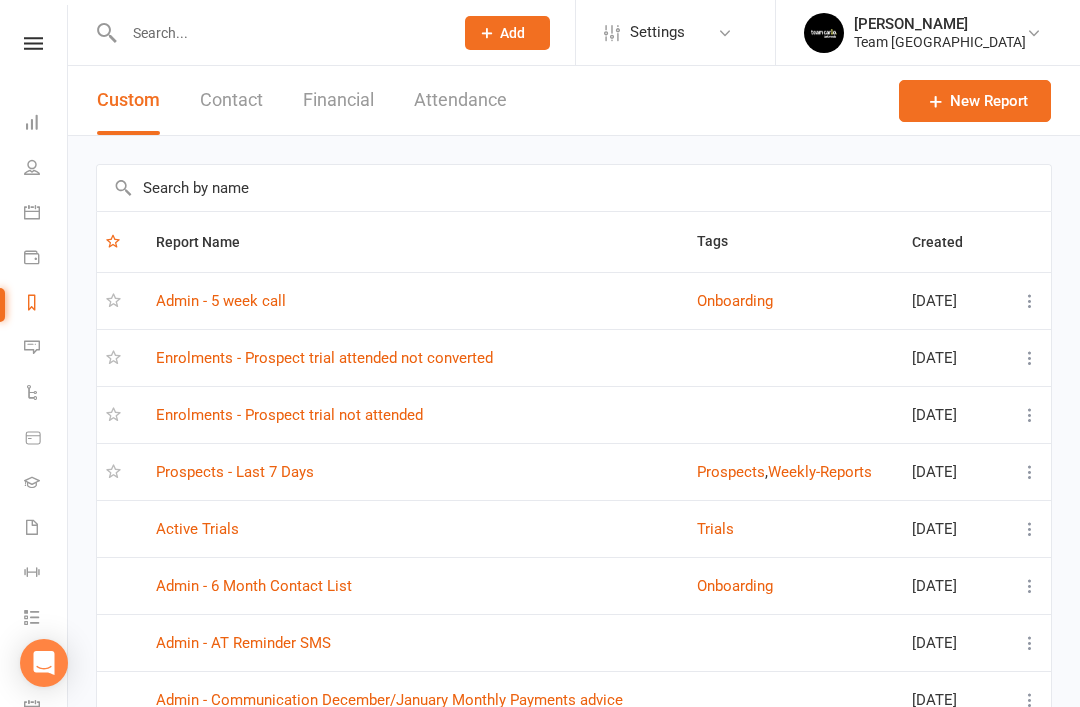 click on "Prospects - Last 7 Days" at bounding box center (235, 472) 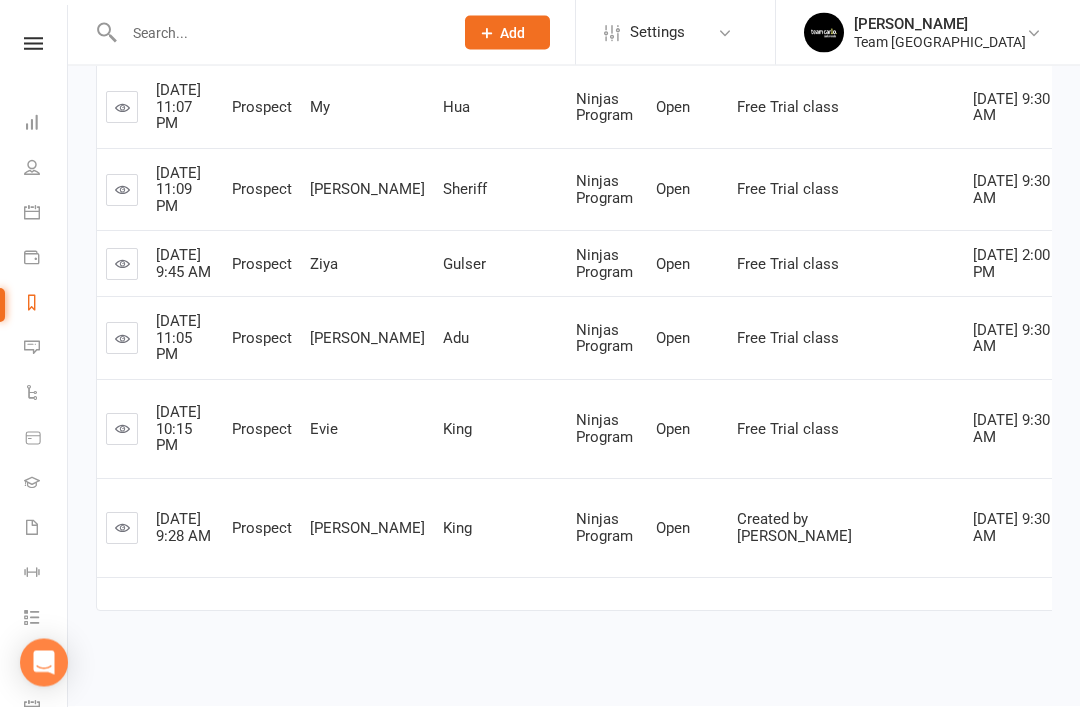 scroll, scrollTop: 582, scrollLeft: 0, axis: vertical 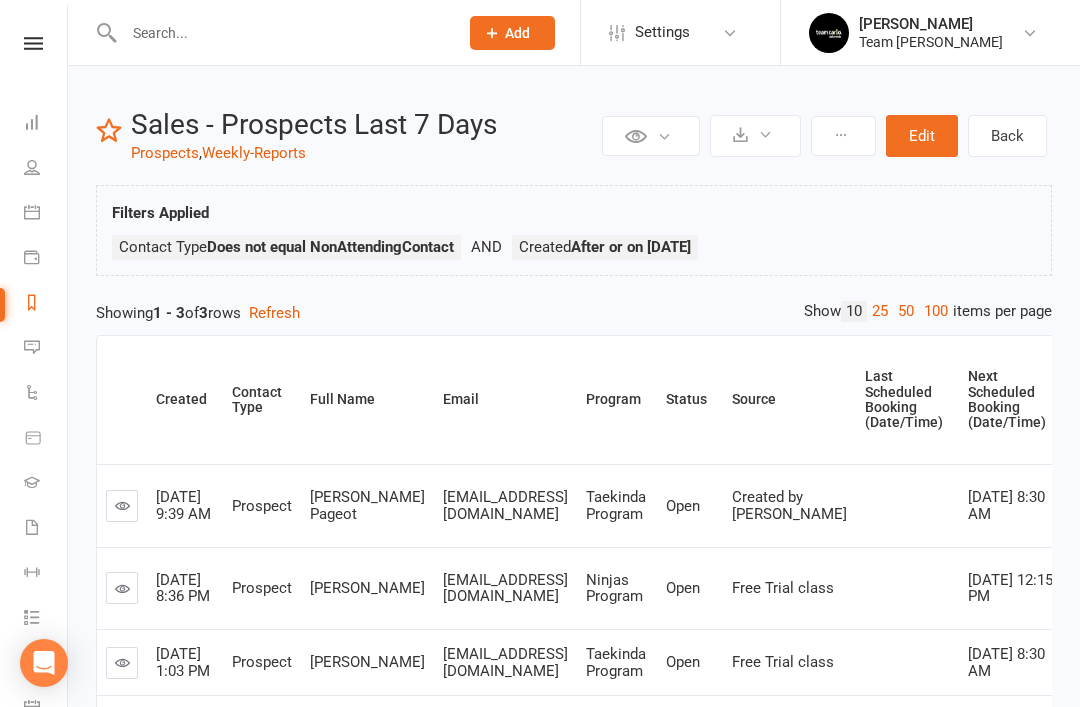 click at bounding box center (32, 302) 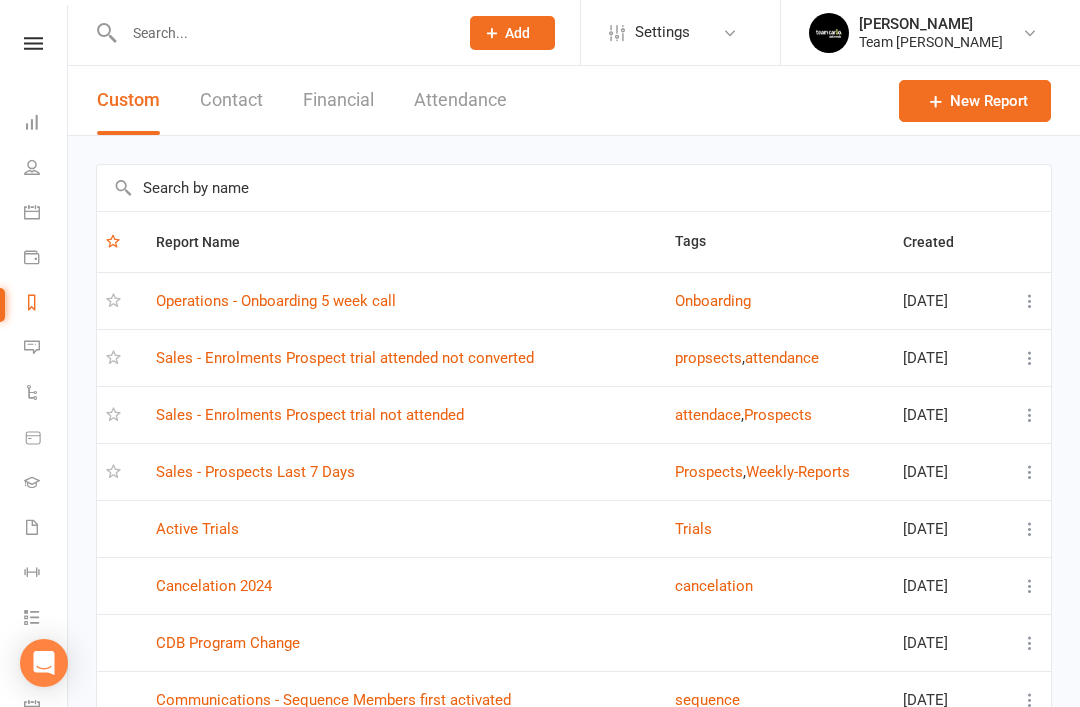 click on "Sales - Prospects Last 7 Days" at bounding box center (255, 472) 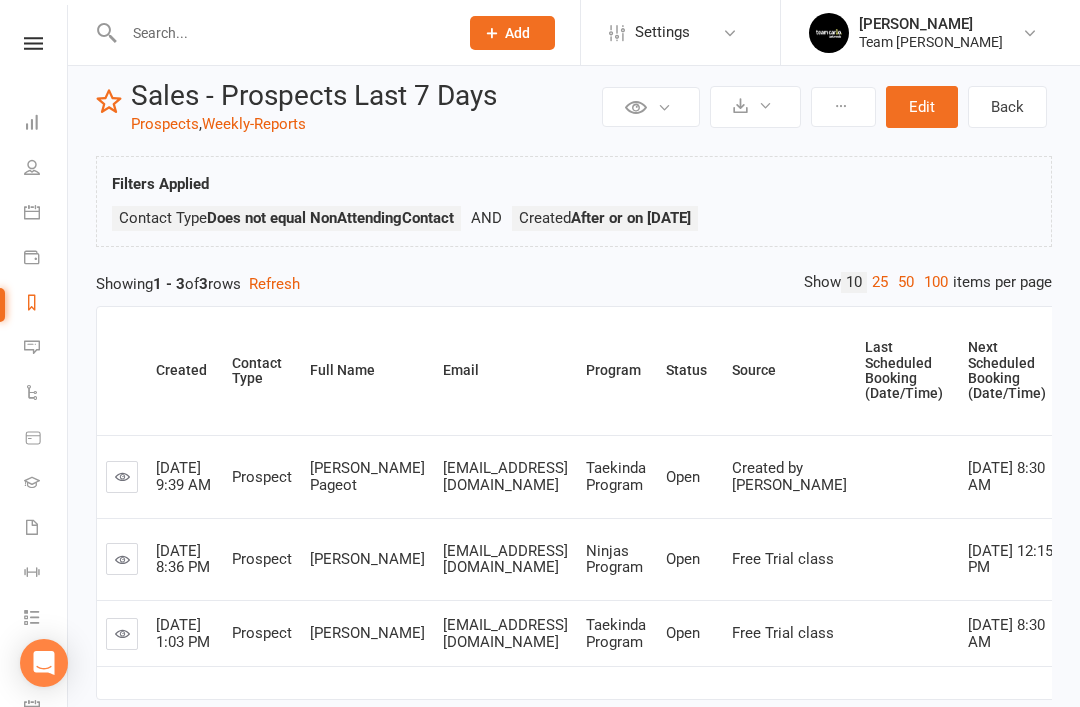 scroll, scrollTop: 0, scrollLeft: 0, axis: both 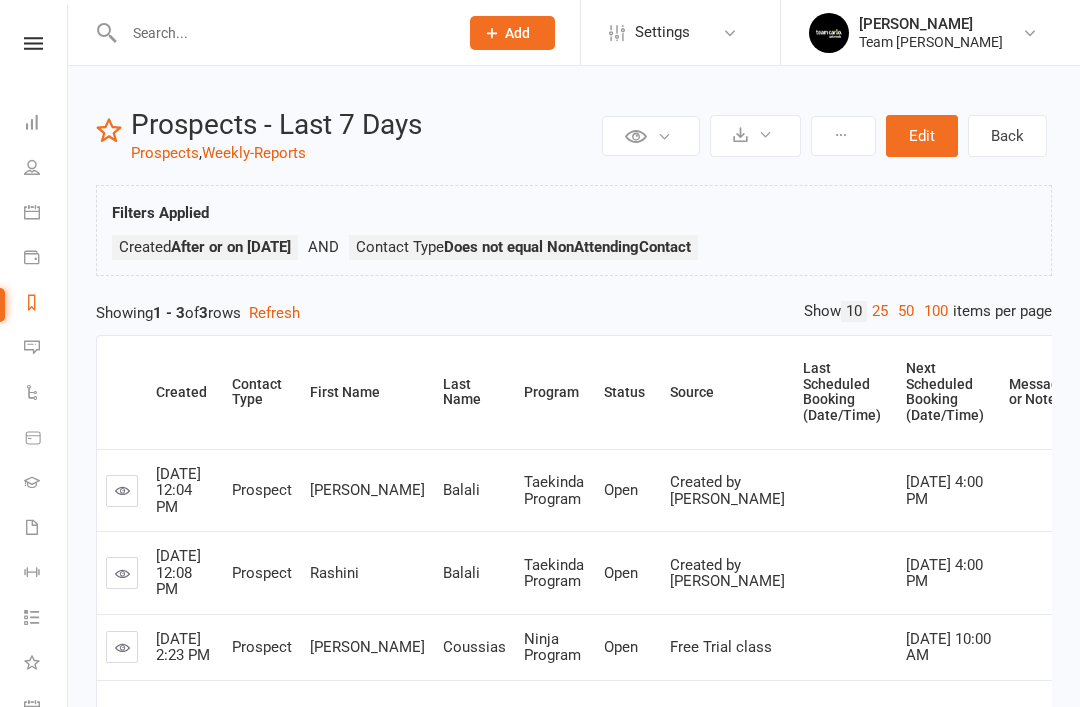 click on "Reports" at bounding box center (46, 304) 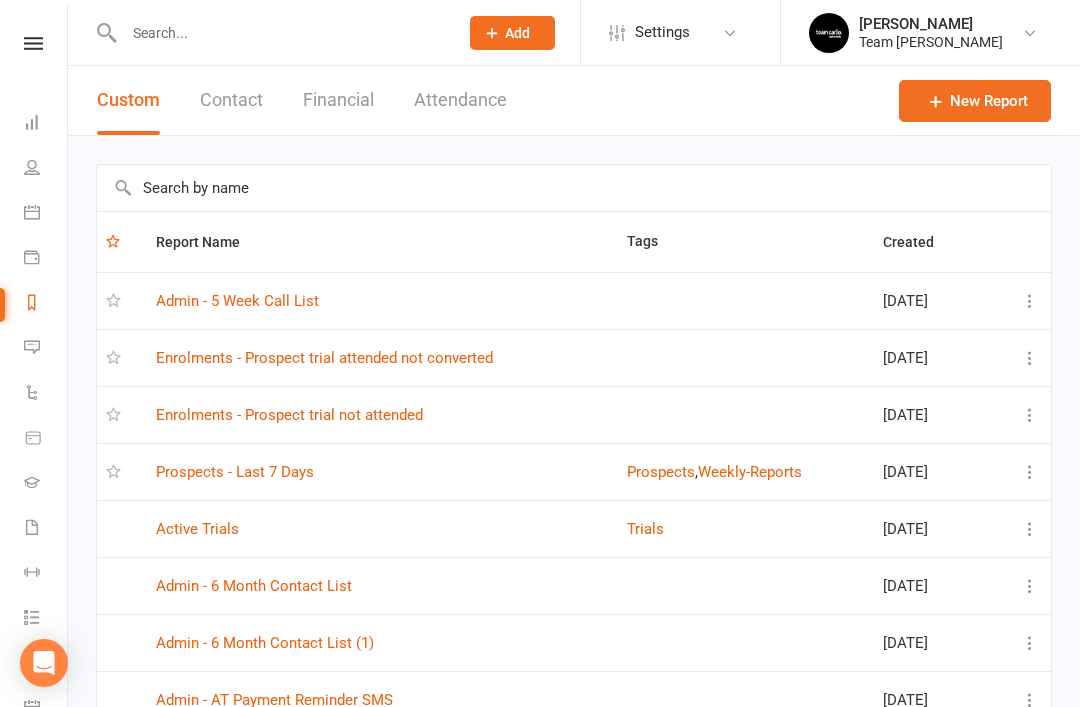 click on "Prospects - Last 7 Days" at bounding box center [235, 472] 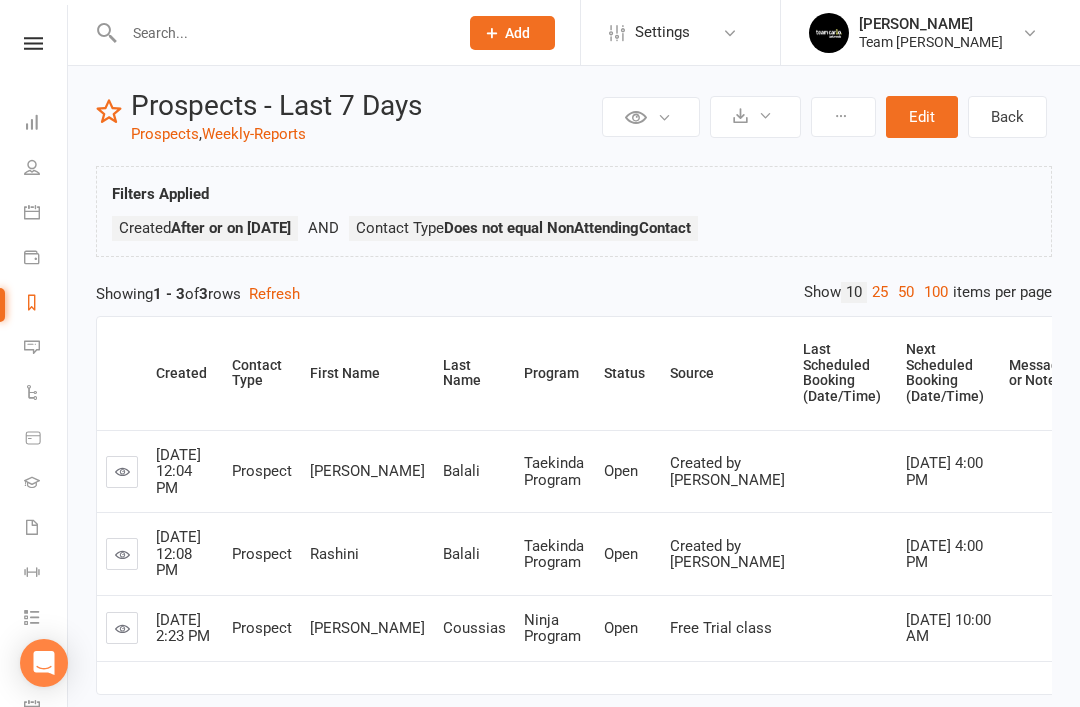scroll, scrollTop: 96, scrollLeft: 0, axis: vertical 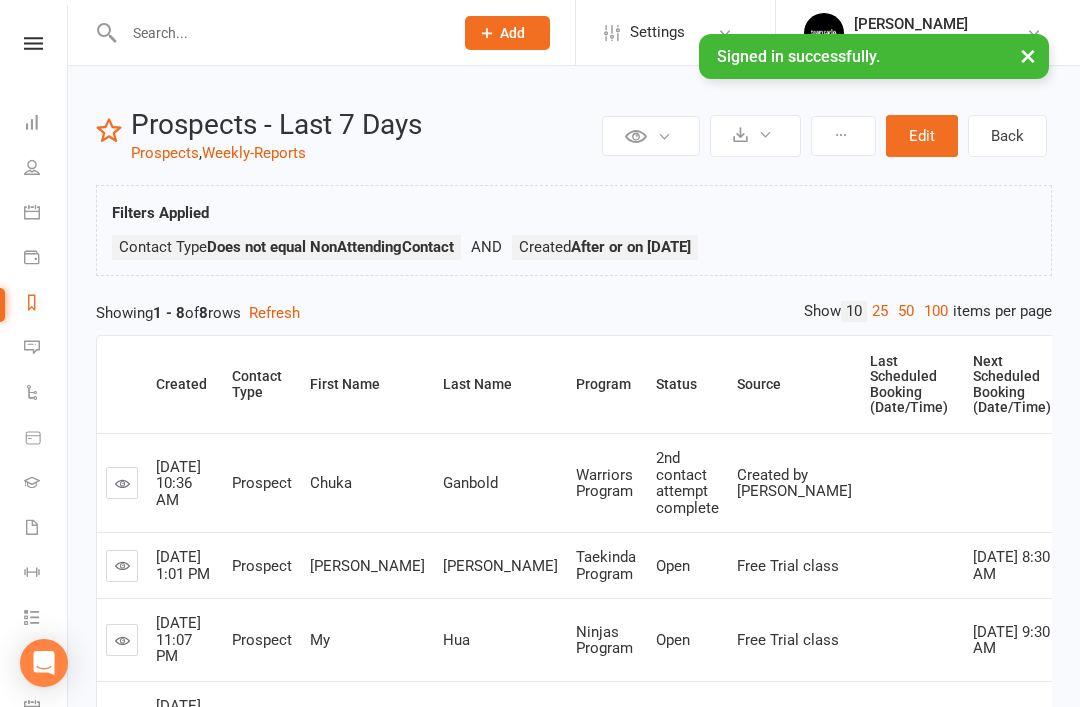 click on "Calendar" at bounding box center [46, 214] 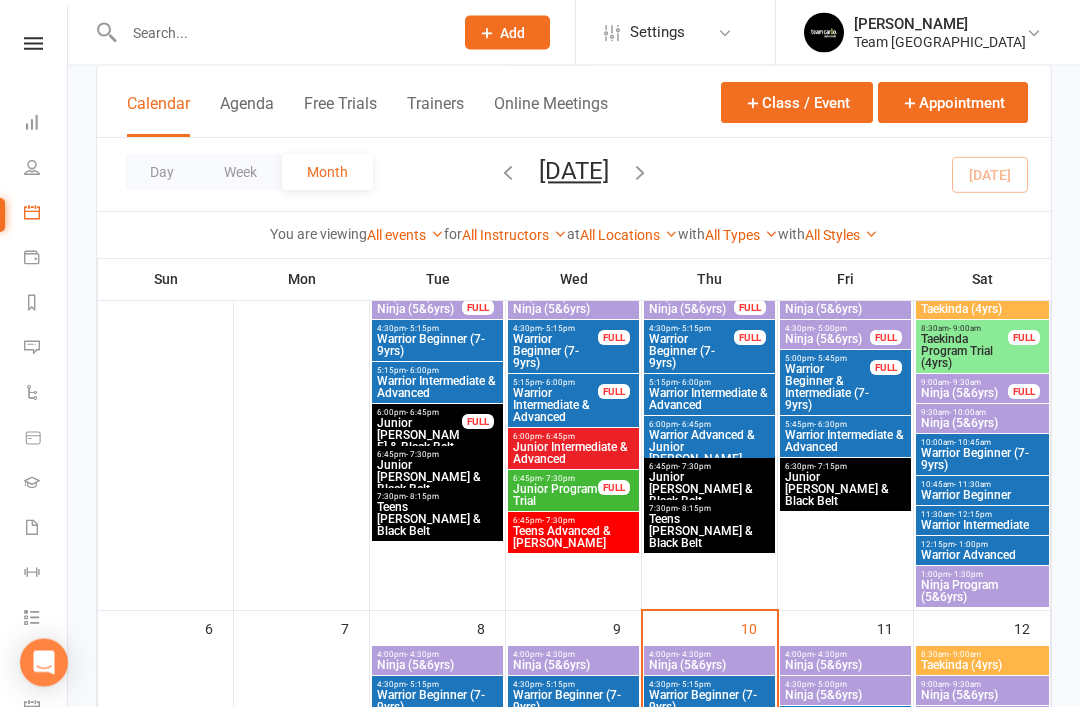 scroll, scrollTop: 175, scrollLeft: 0, axis: vertical 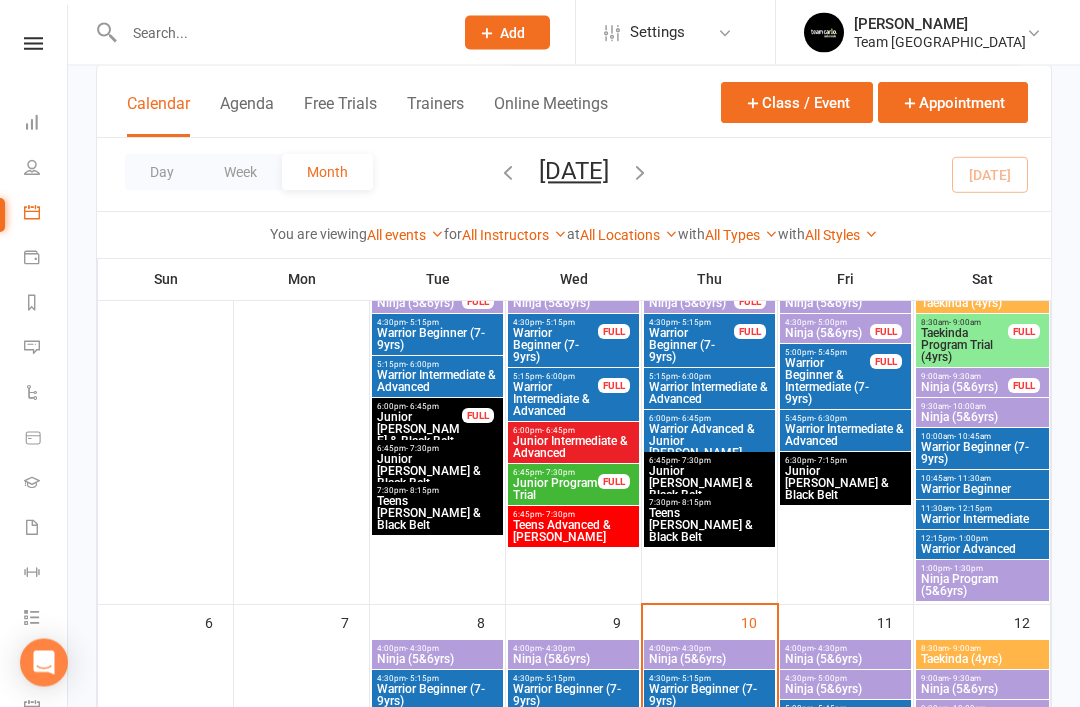 click on "Junior Program Trial" at bounding box center [555, 490] 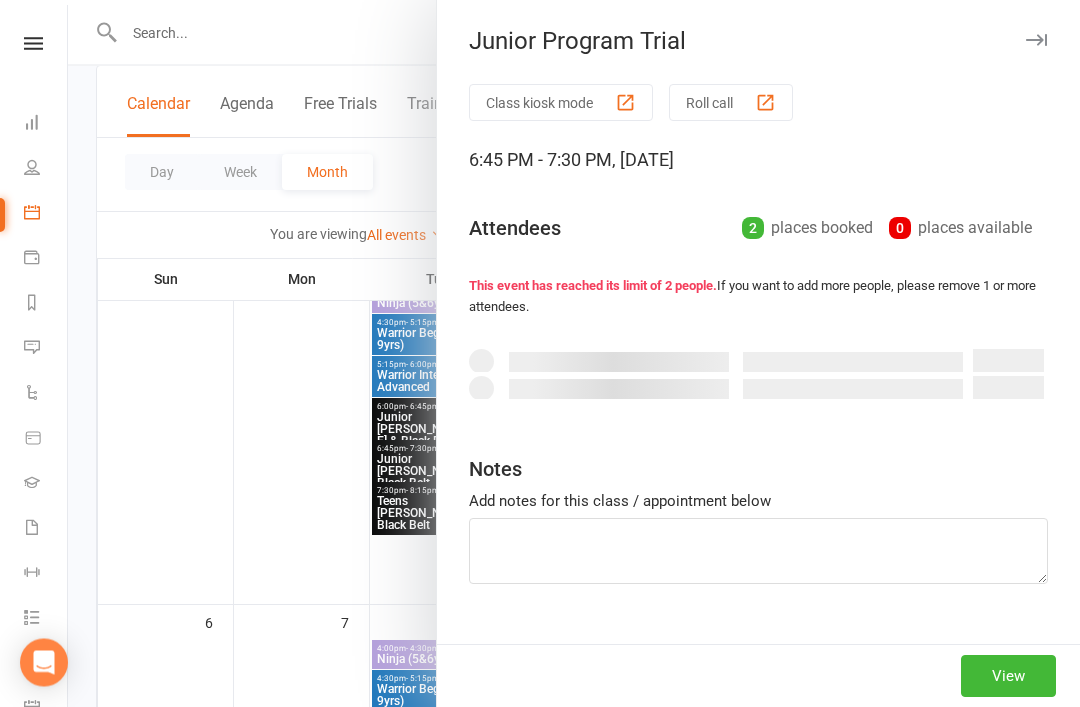 scroll, scrollTop: 176, scrollLeft: 0, axis: vertical 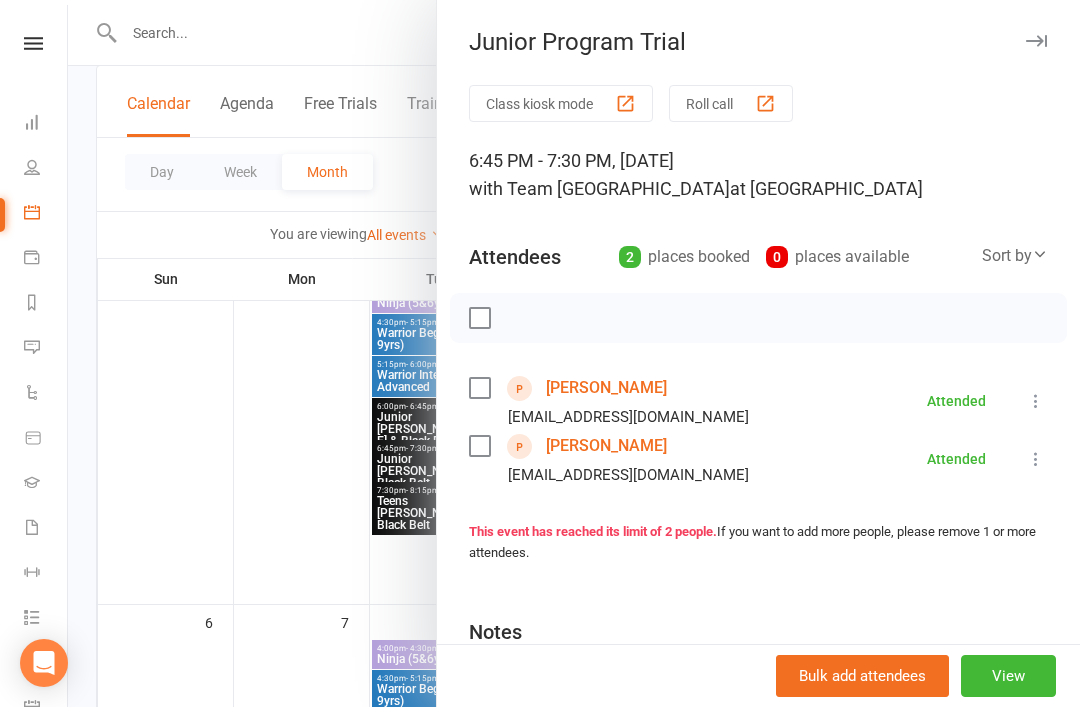 click at bounding box center (1036, 41) 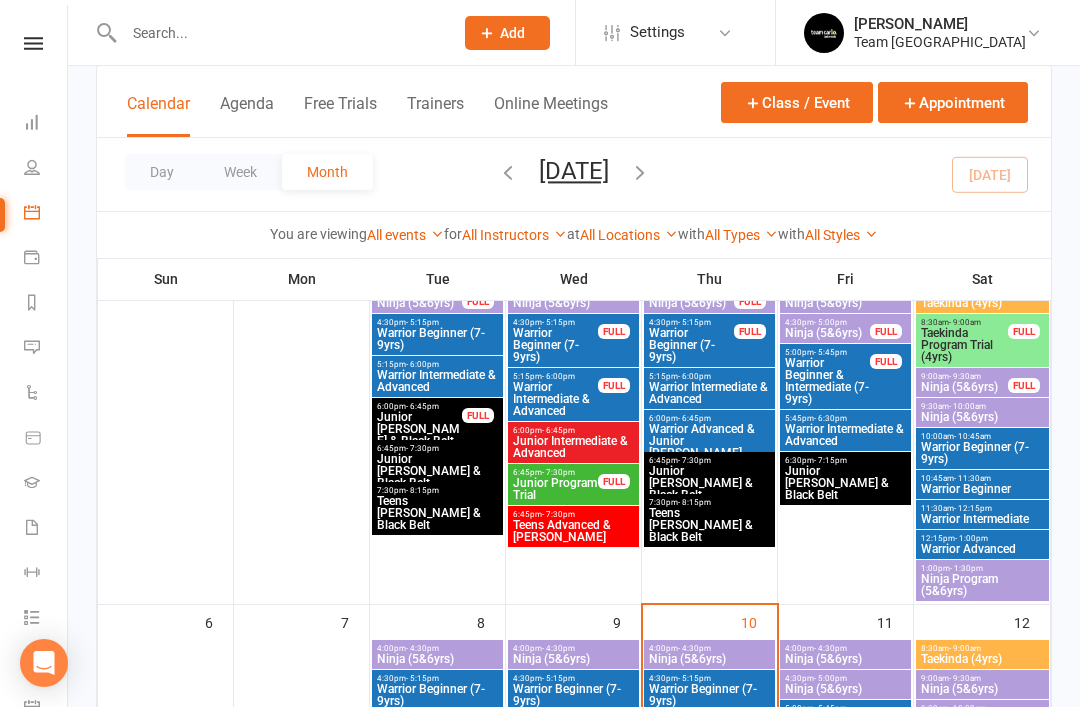 click on "Taekinda Program Trial (4yrs)" at bounding box center (964, 345) 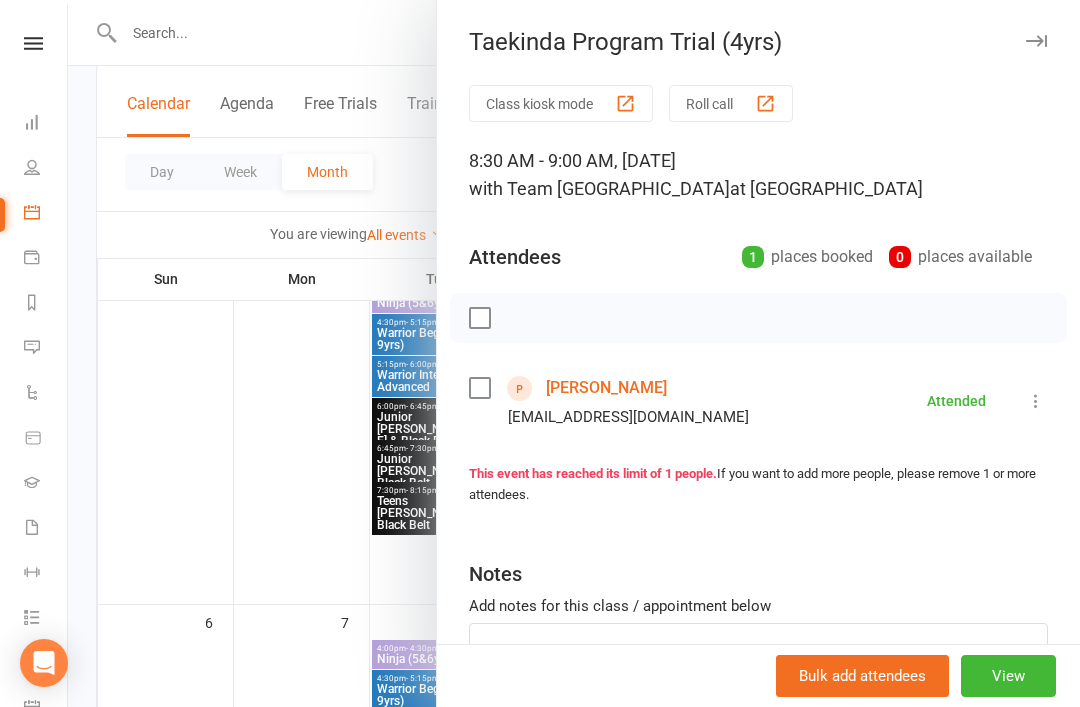 click at bounding box center [1036, 41] 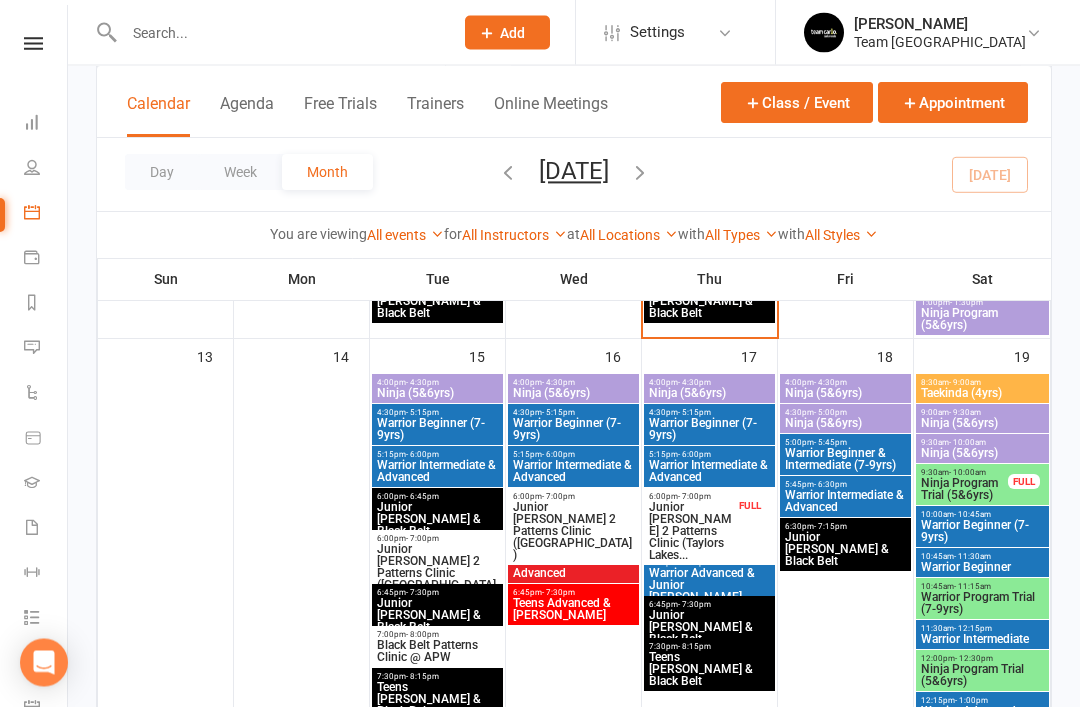click on "Ninja Program Trial (5&6yrs)" at bounding box center [964, 490] 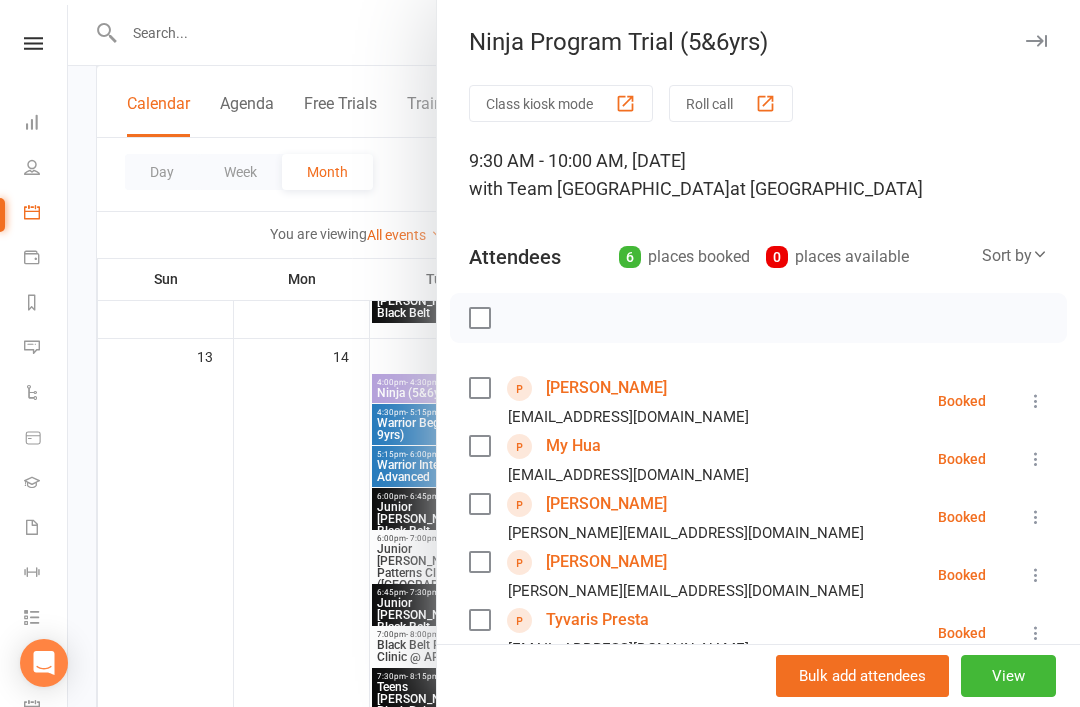 click at bounding box center [1036, 41] 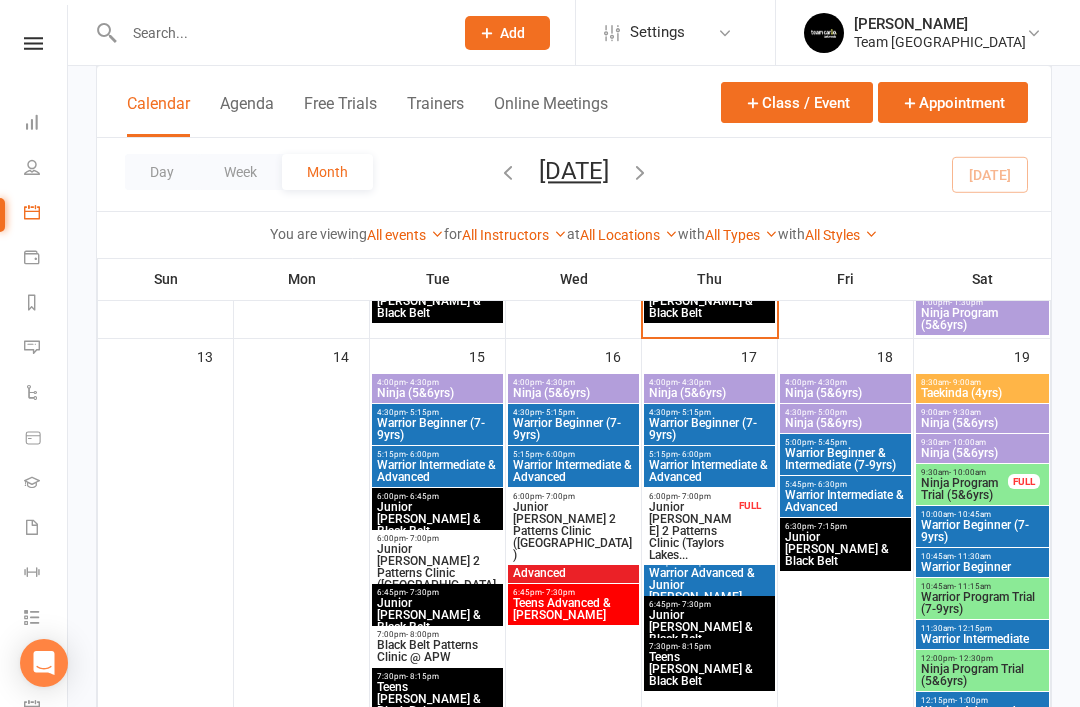 click on "Warrior Program Trial (7-9yrs)" at bounding box center (982, 603) 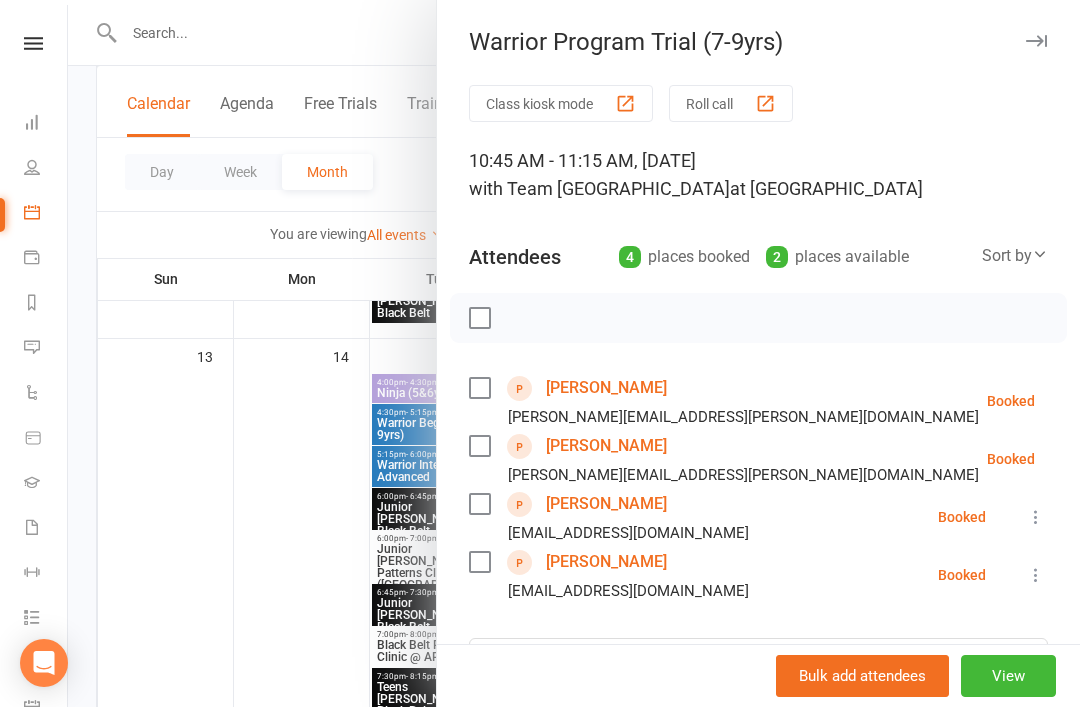 click at bounding box center (1036, 41) 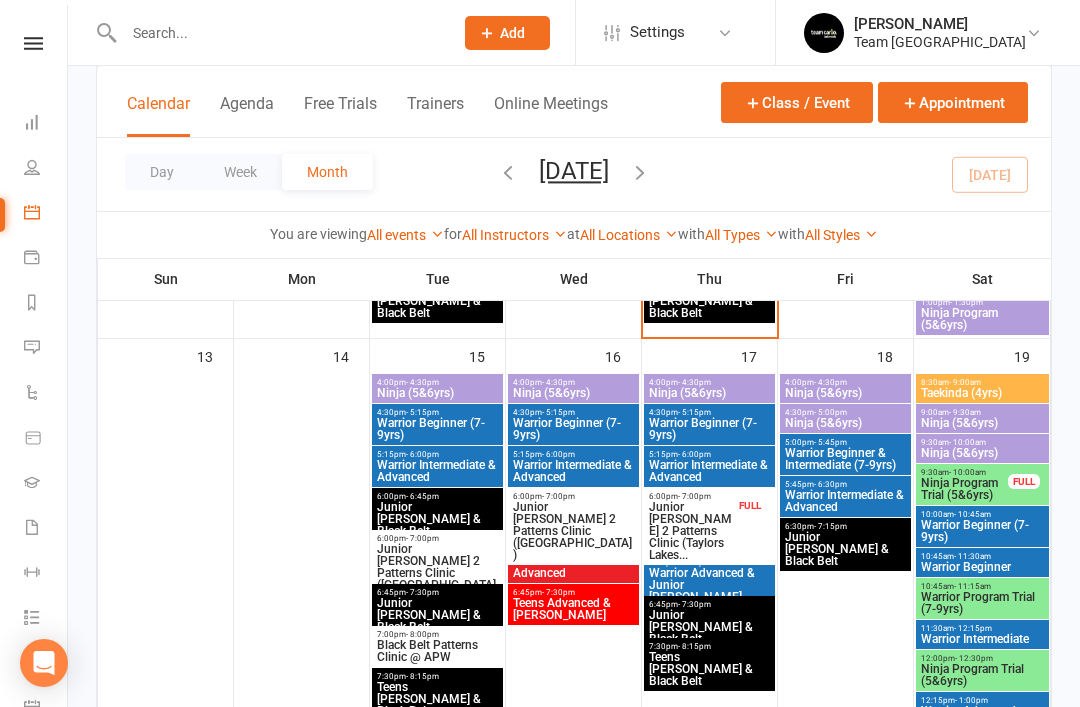 click on "Ninja Program Trial (5&6yrs)" at bounding box center [982, 675] 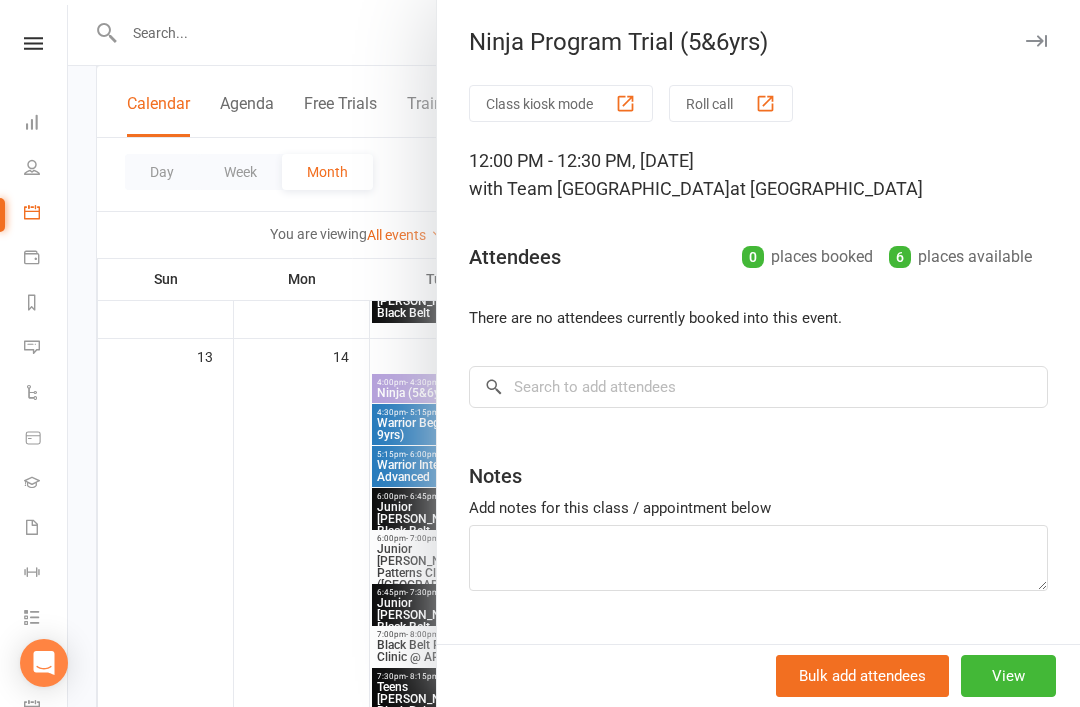 click at bounding box center (1036, 41) 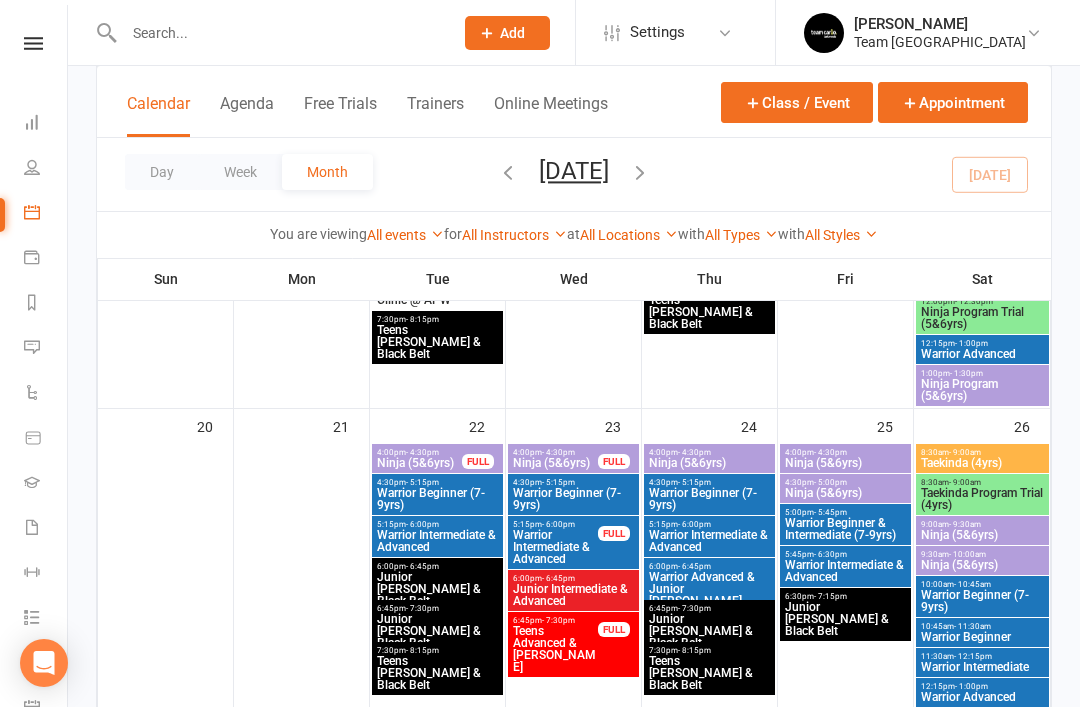 scroll, scrollTop: 1103, scrollLeft: 0, axis: vertical 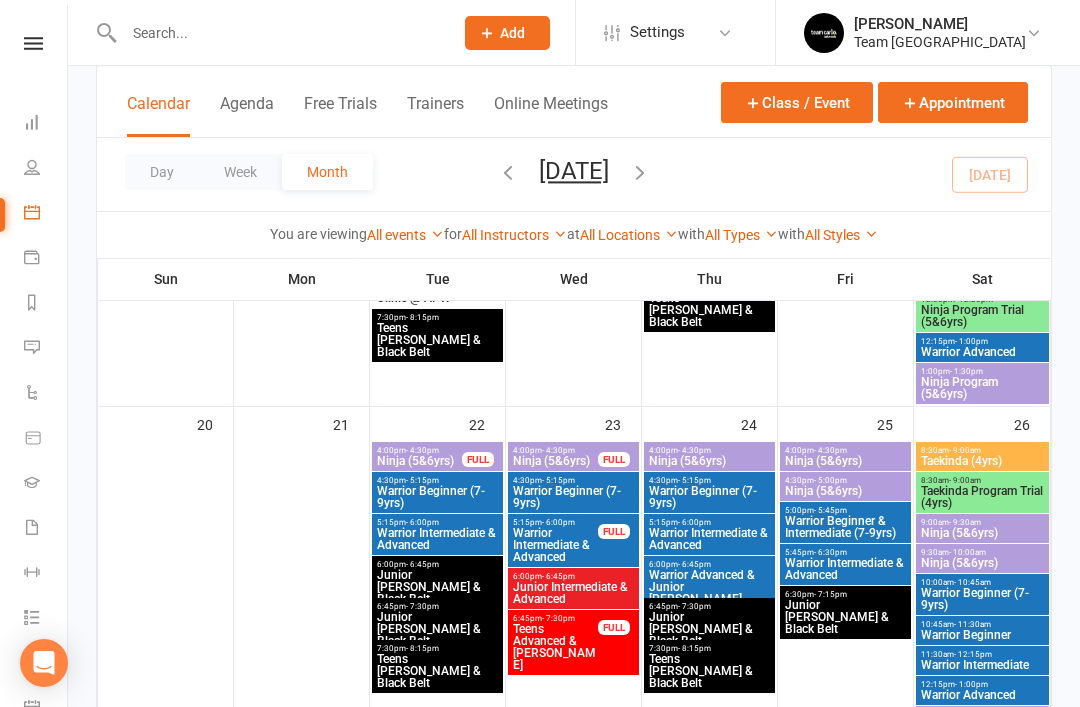 click on "Taekinda Program Trial (4yrs)" at bounding box center [982, 497] 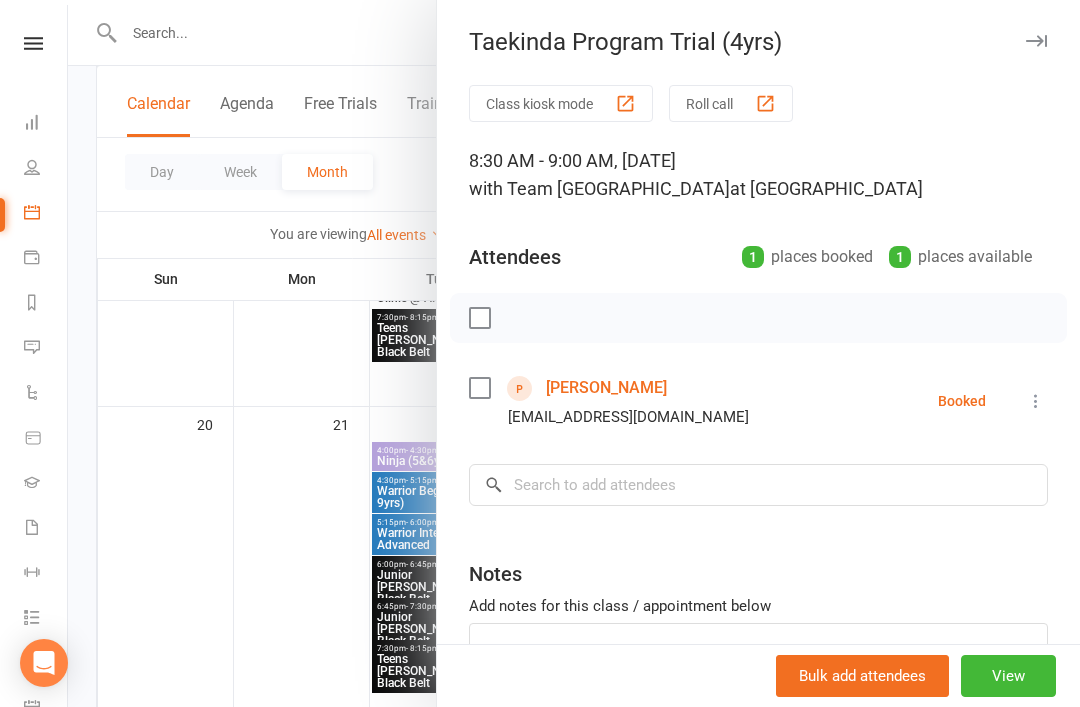 click at bounding box center (1036, 41) 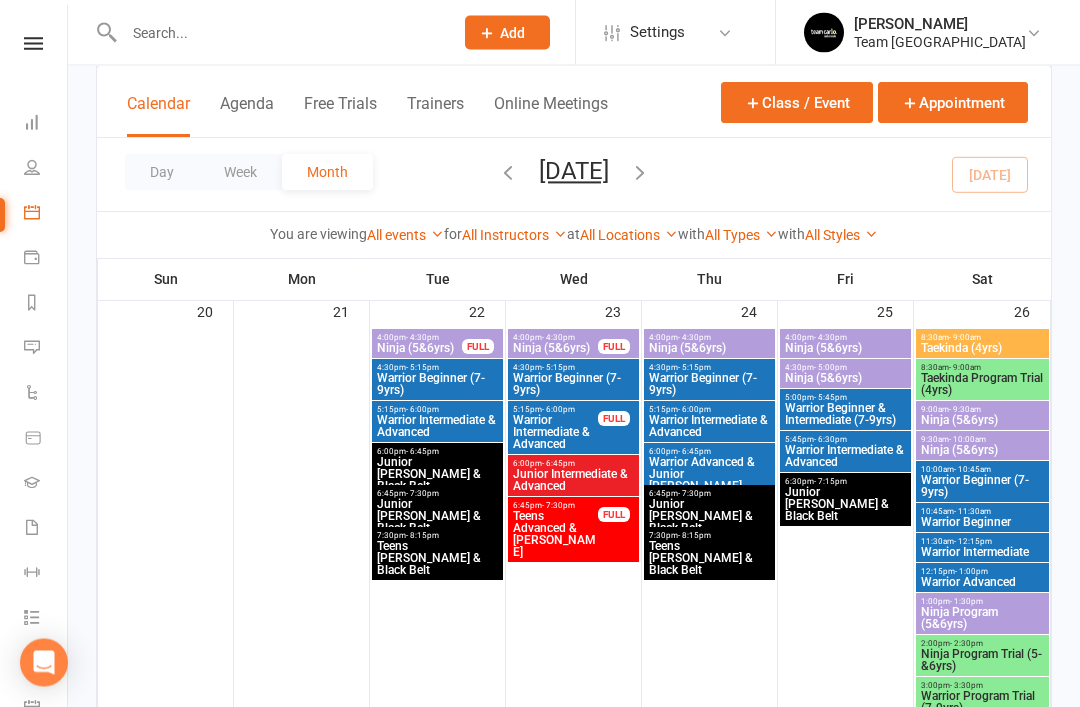 click on "Ninja Program Trial (5-&6yrs)" at bounding box center [982, 661] 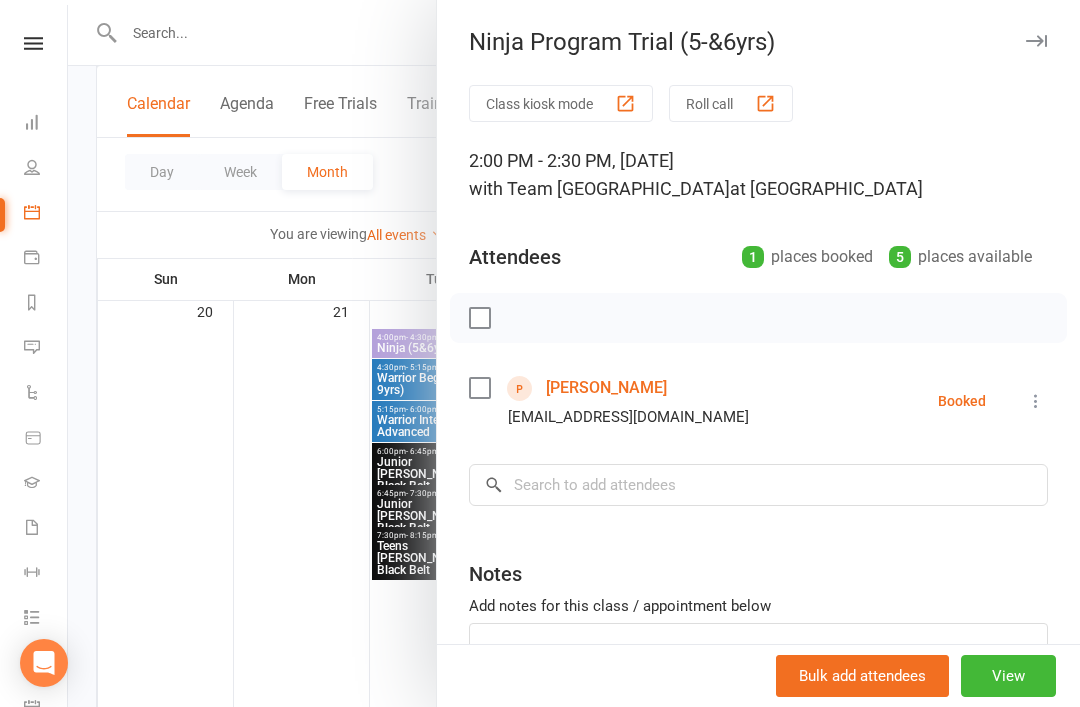 click at bounding box center (1036, 41) 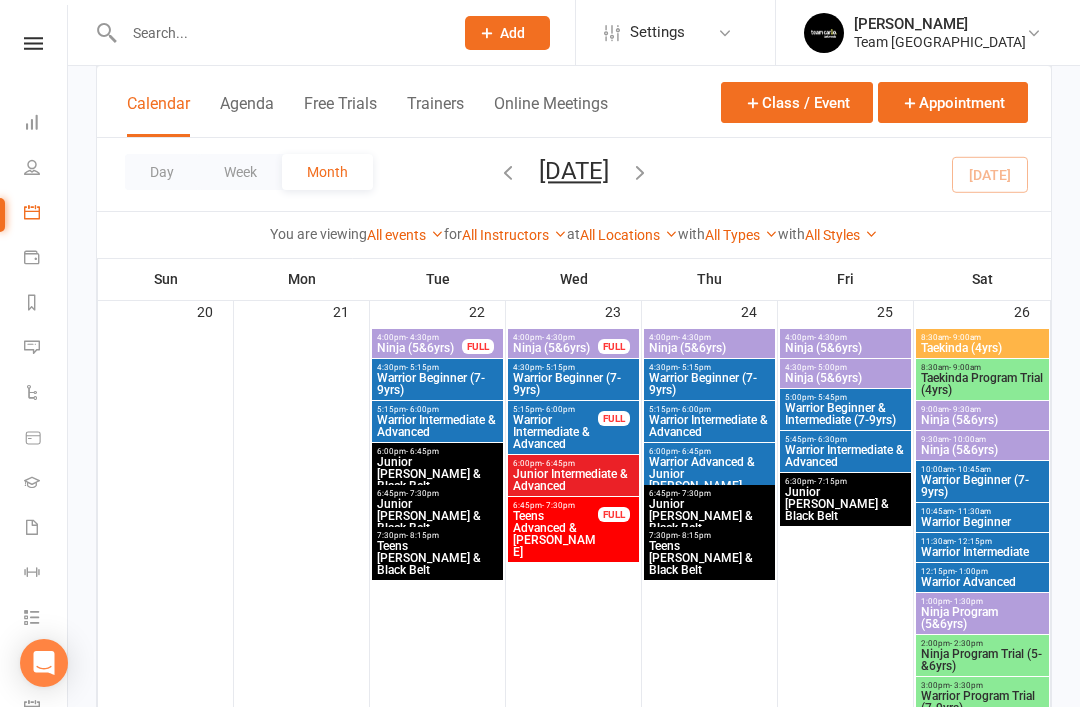 click on "Warrior Program Trial (7-9yrs)" at bounding box center [982, 702] 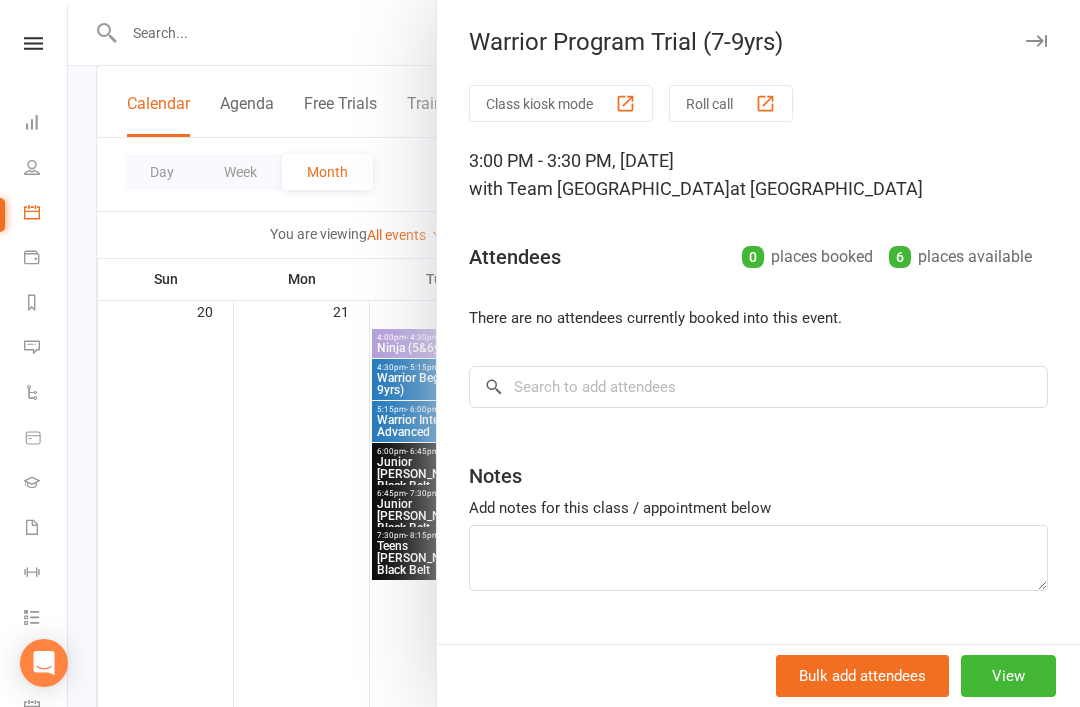 click at bounding box center (1036, 41) 